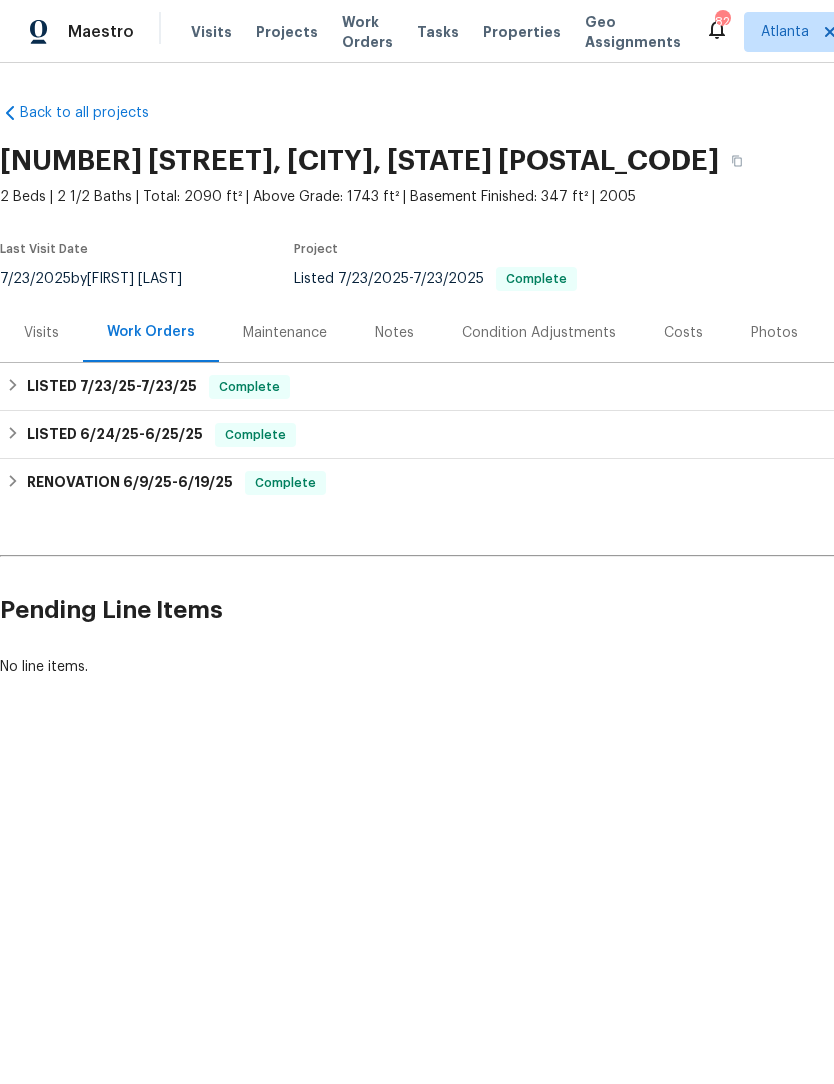 scroll, scrollTop: 0, scrollLeft: 0, axis: both 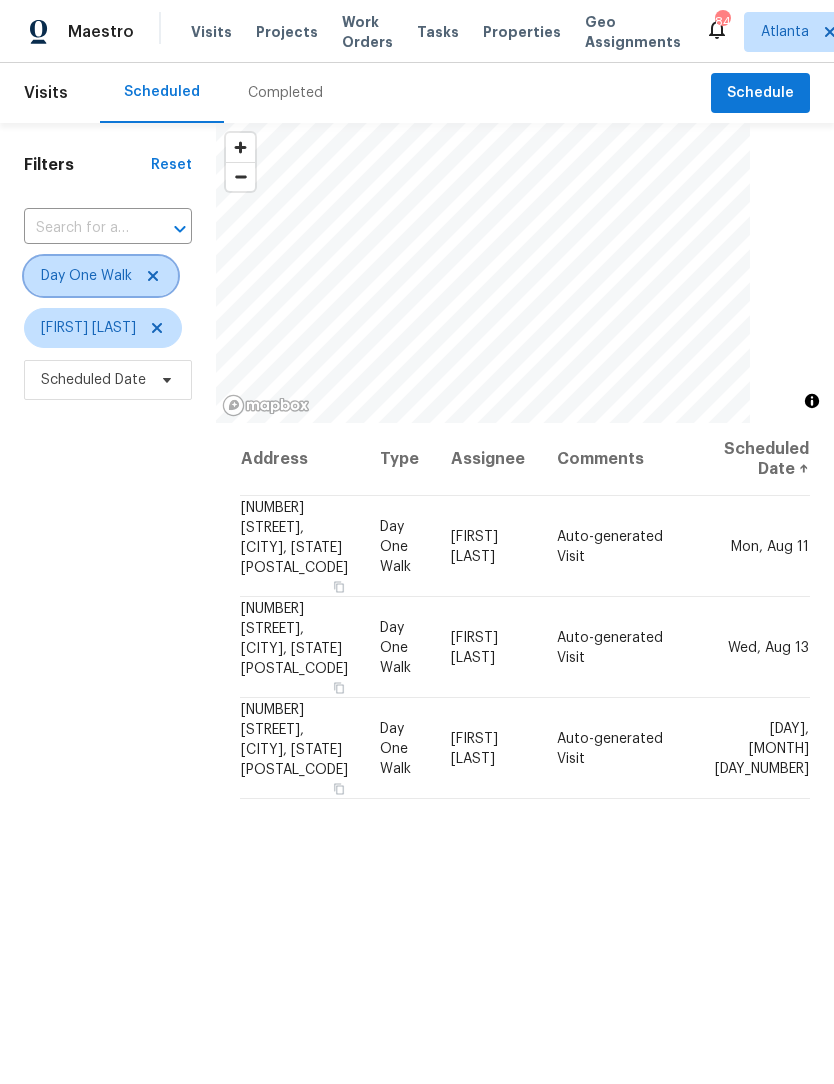 click 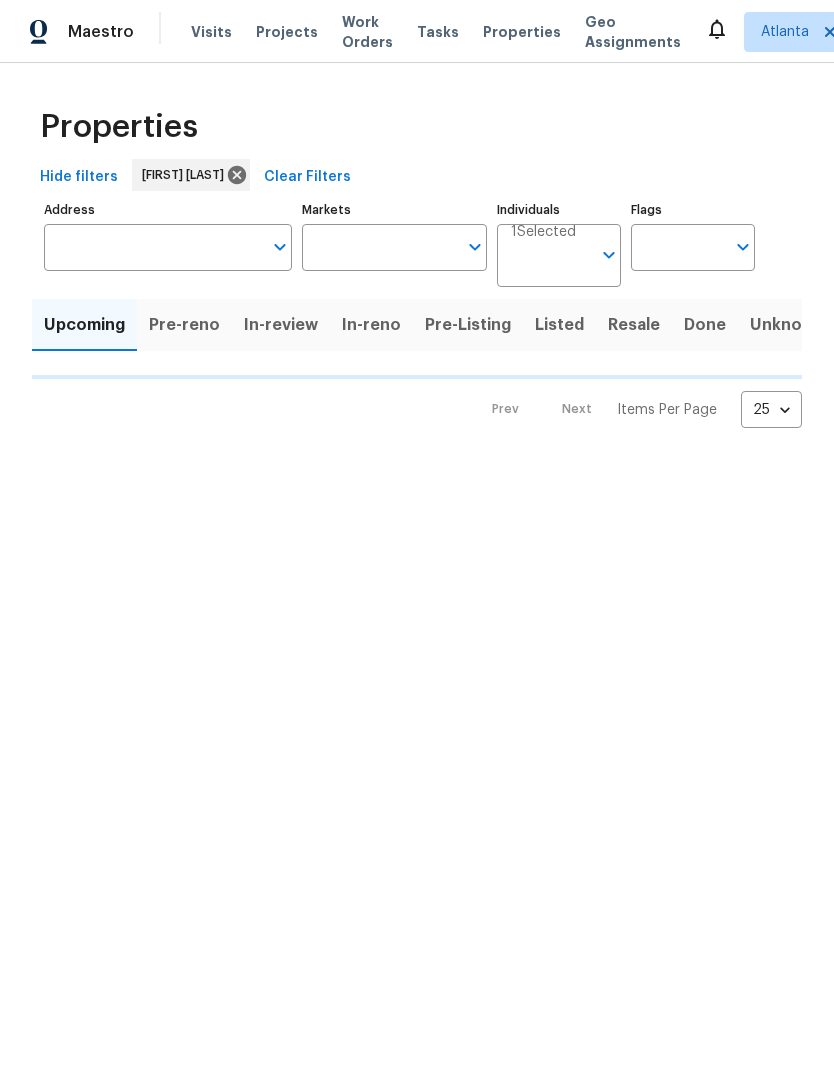 scroll, scrollTop: 0, scrollLeft: 0, axis: both 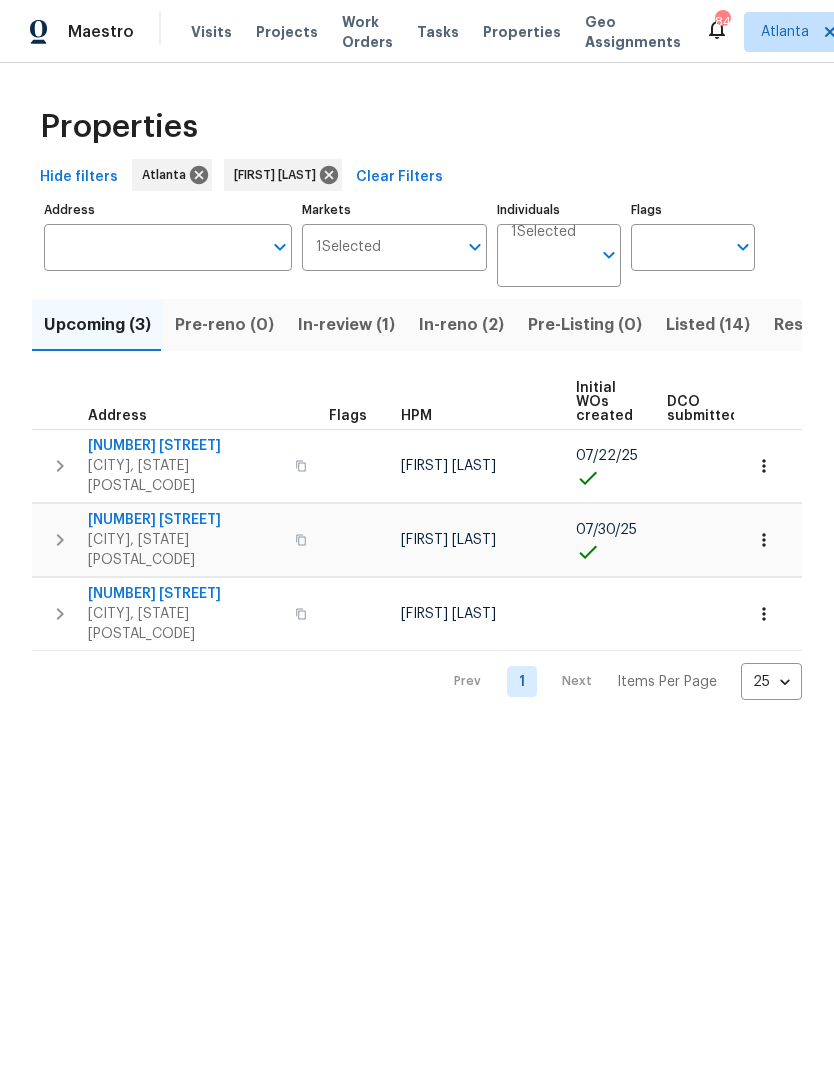 click on "In-reno (2)" at bounding box center [461, 325] 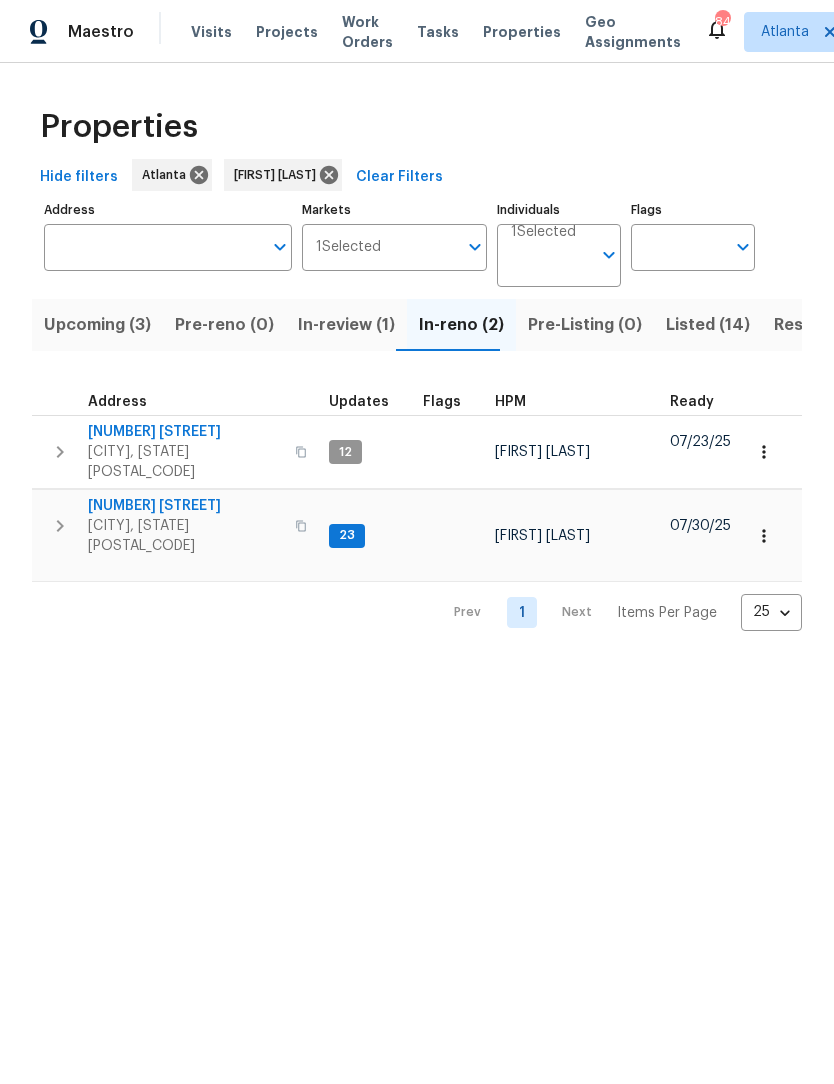 click on "10515 Colony Glen Dr" at bounding box center [185, 506] 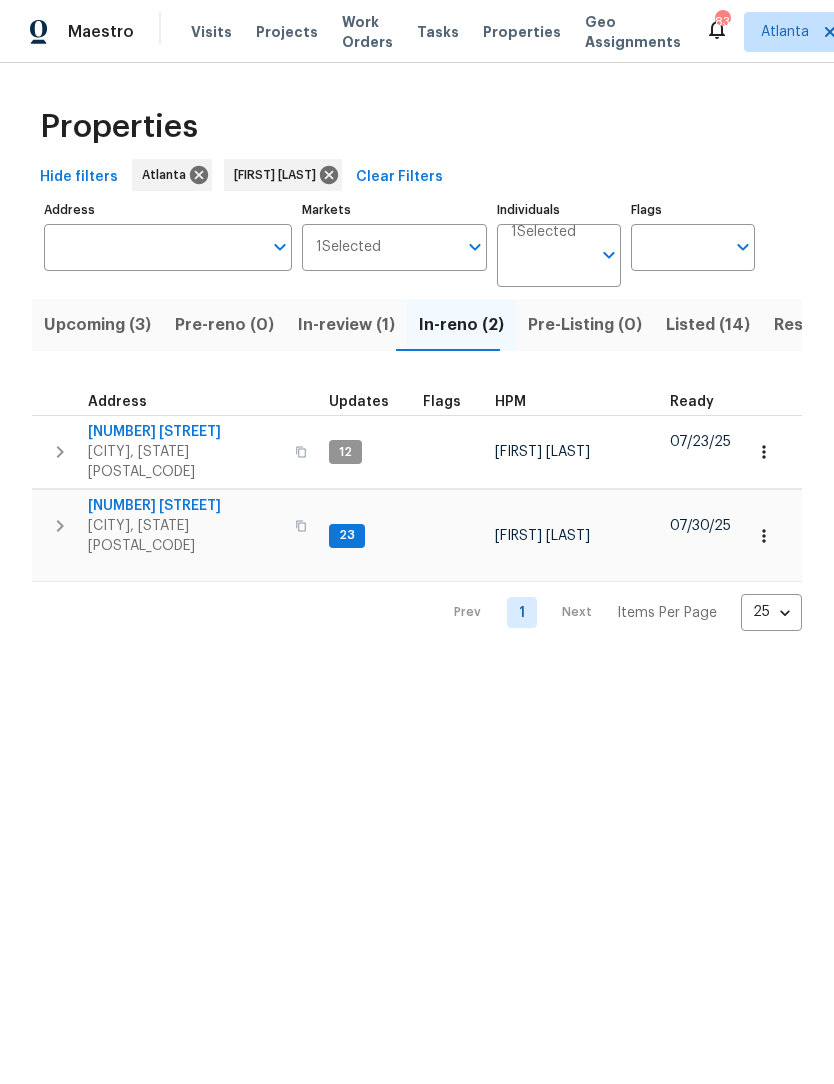 click on "10515 Colony Glen Dr" at bounding box center [185, 506] 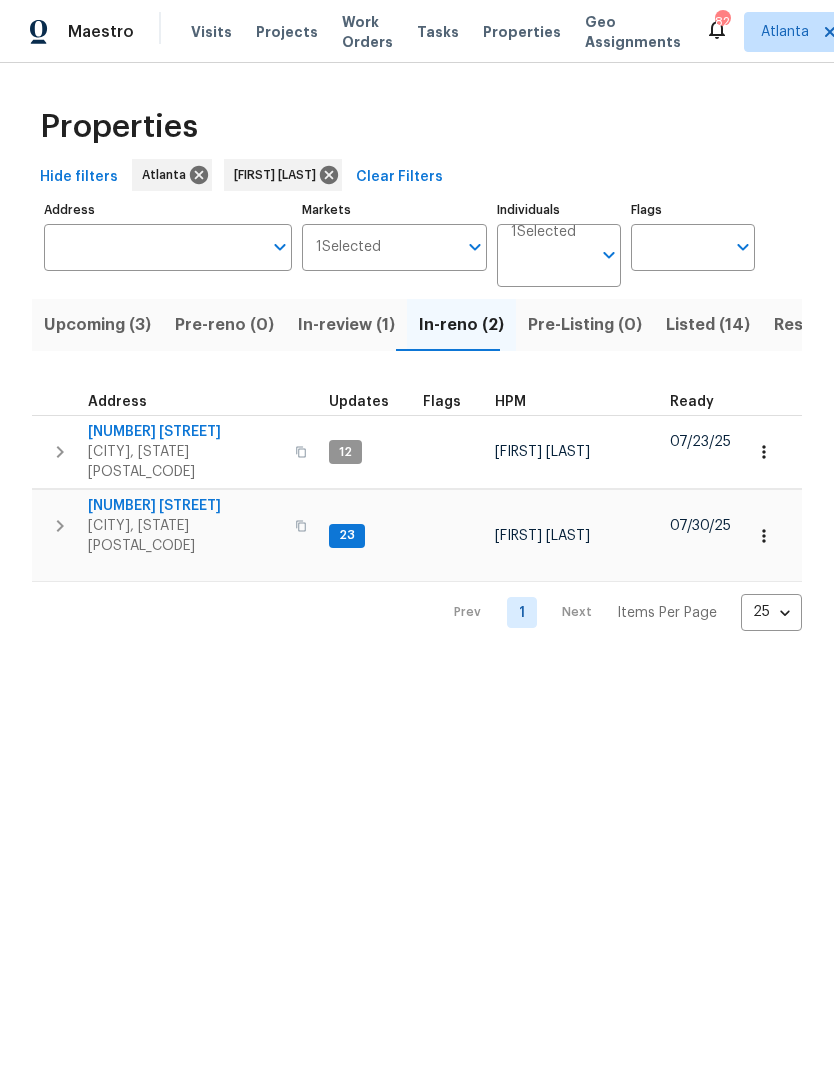 click on "Work Orders" at bounding box center [367, 32] 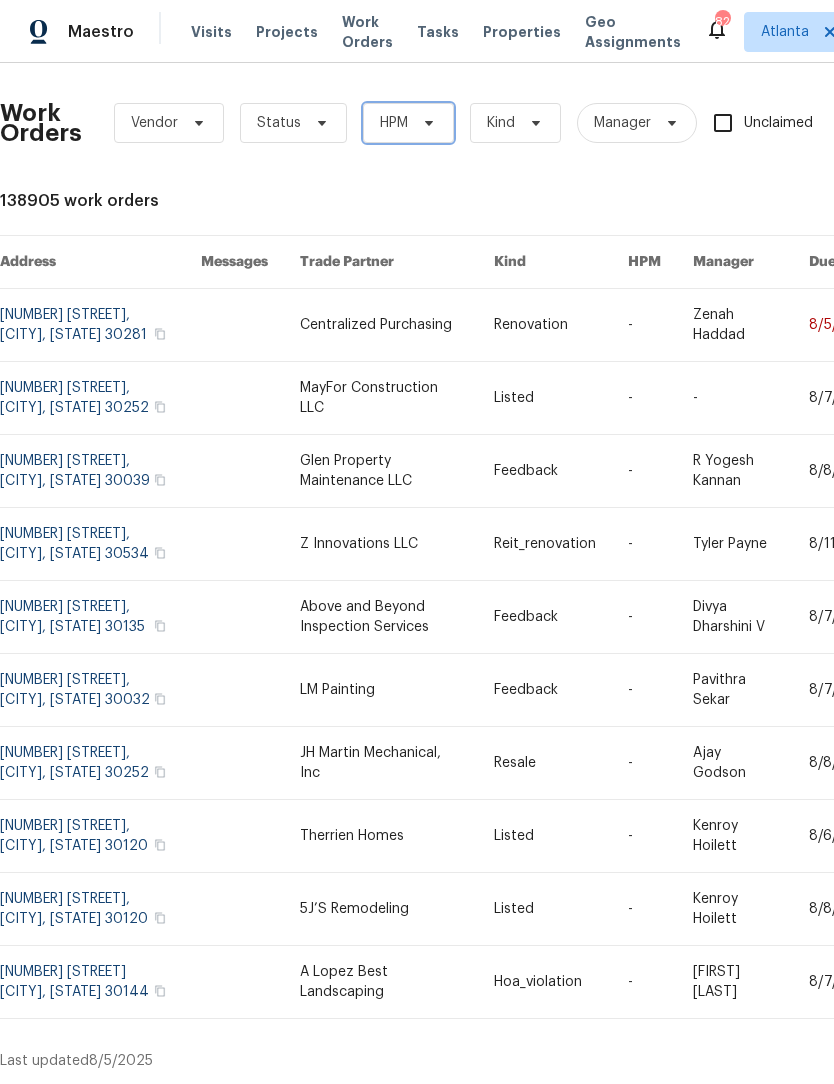 click on "HPM" at bounding box center [408, 123] 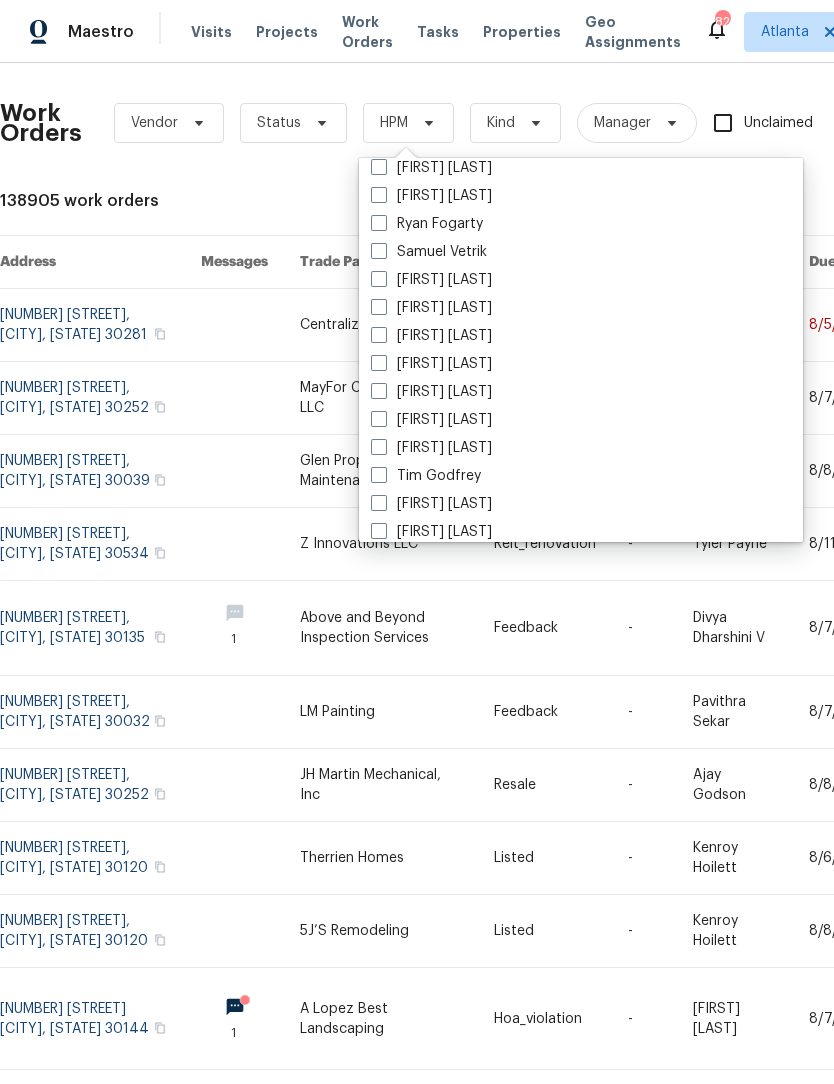 scroll, scrollTop: 1353, scrollLeft: 0, axis: vertical 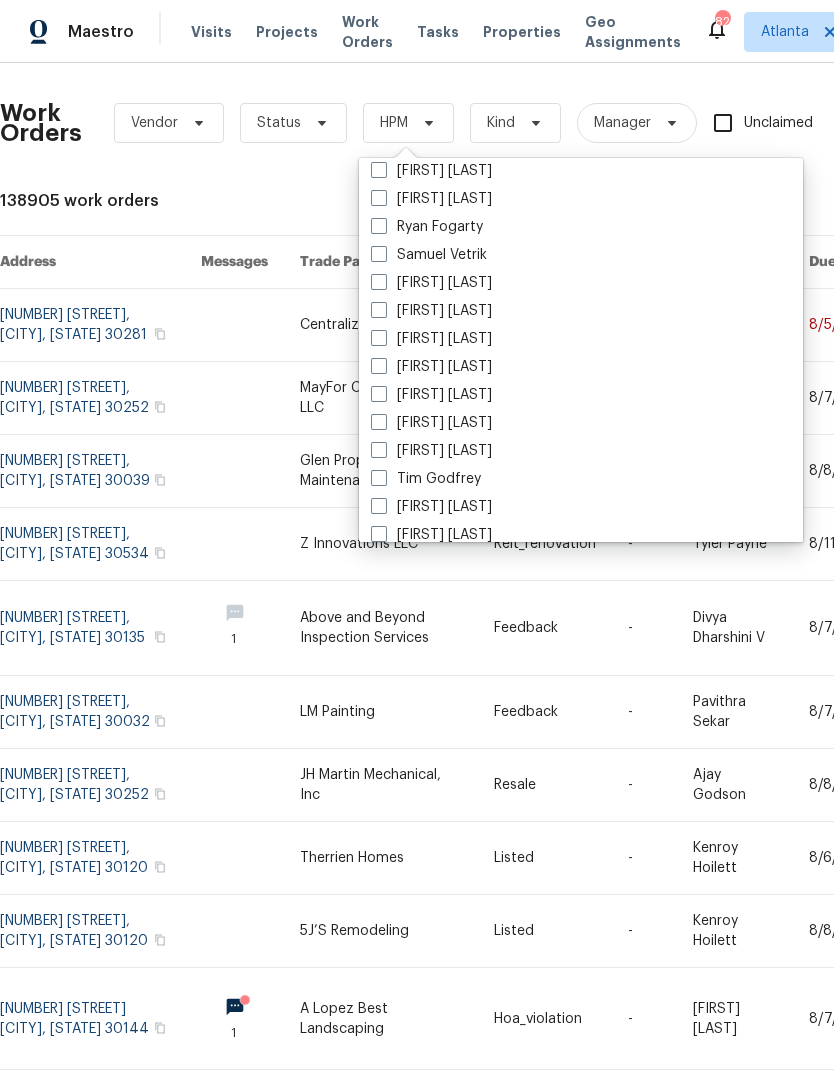 click at bounding box center (379, 282) 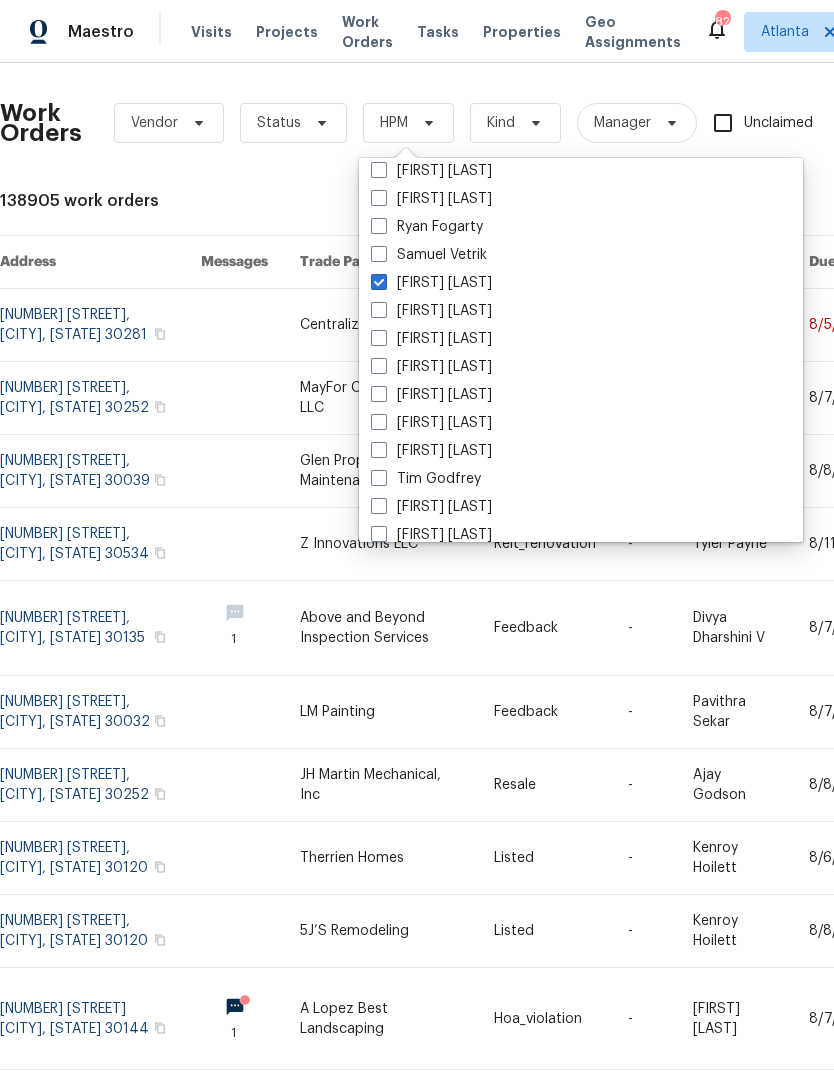checkbox on "true" 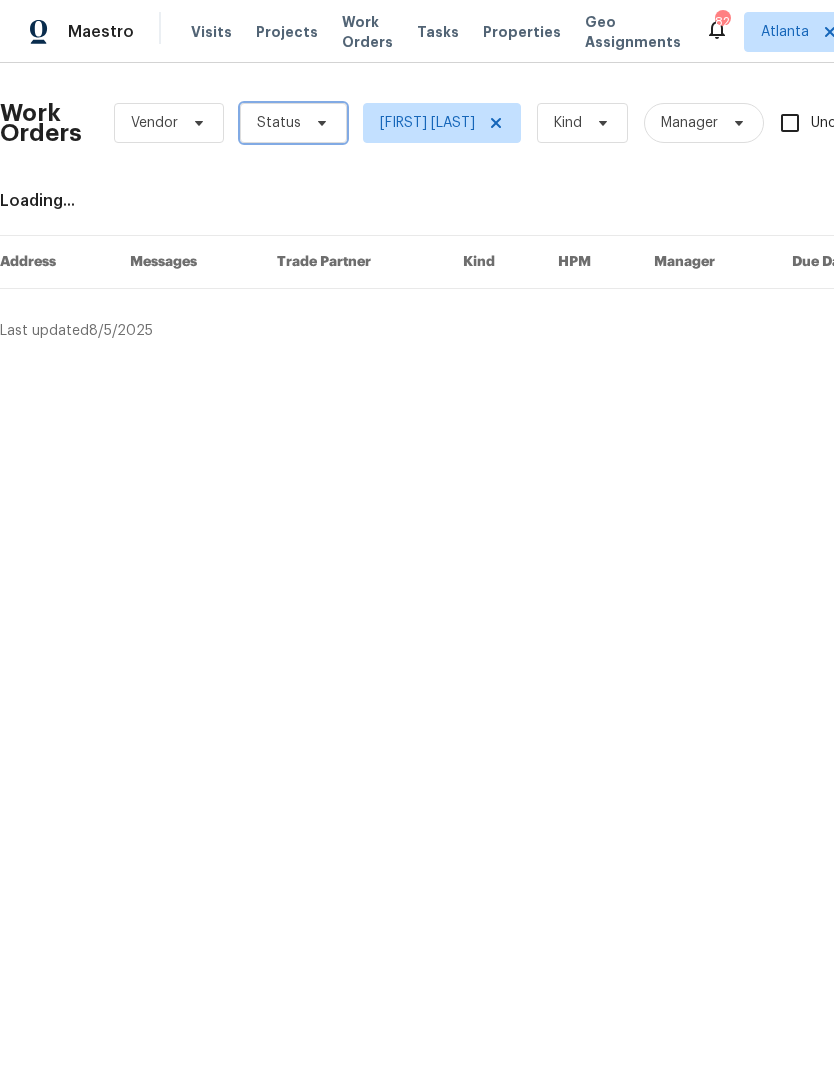 click 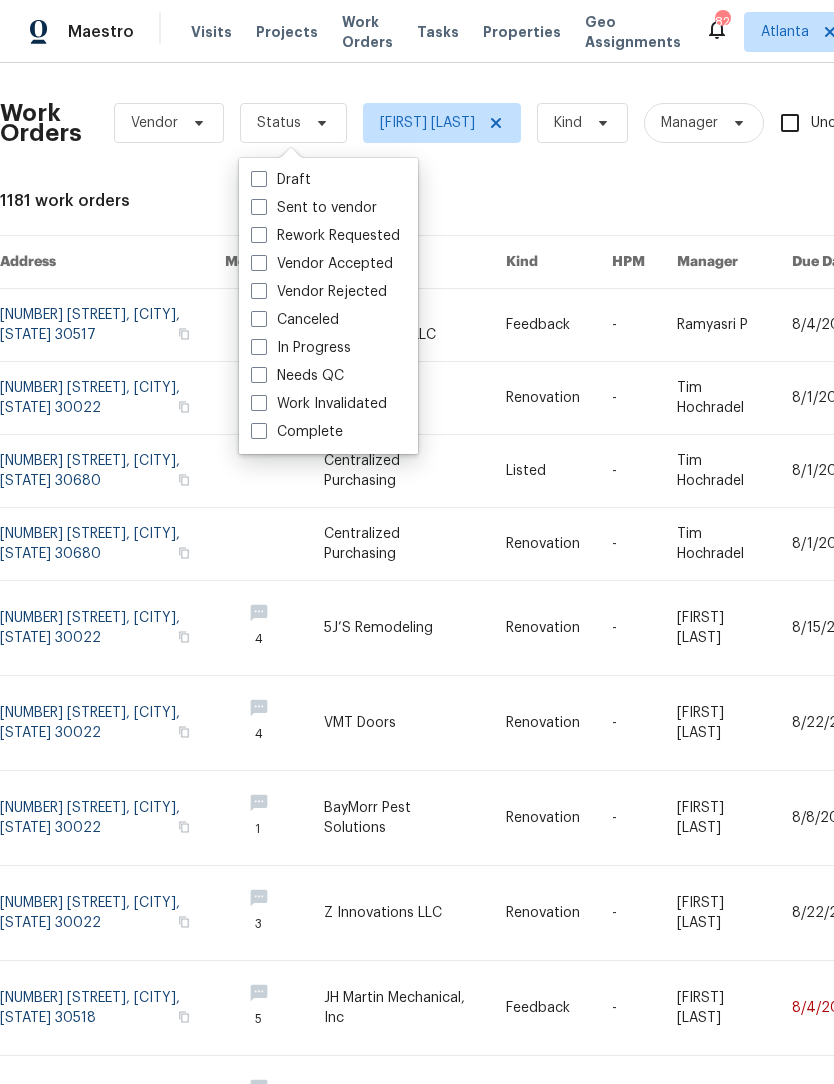click at bounding box center [259, 375] 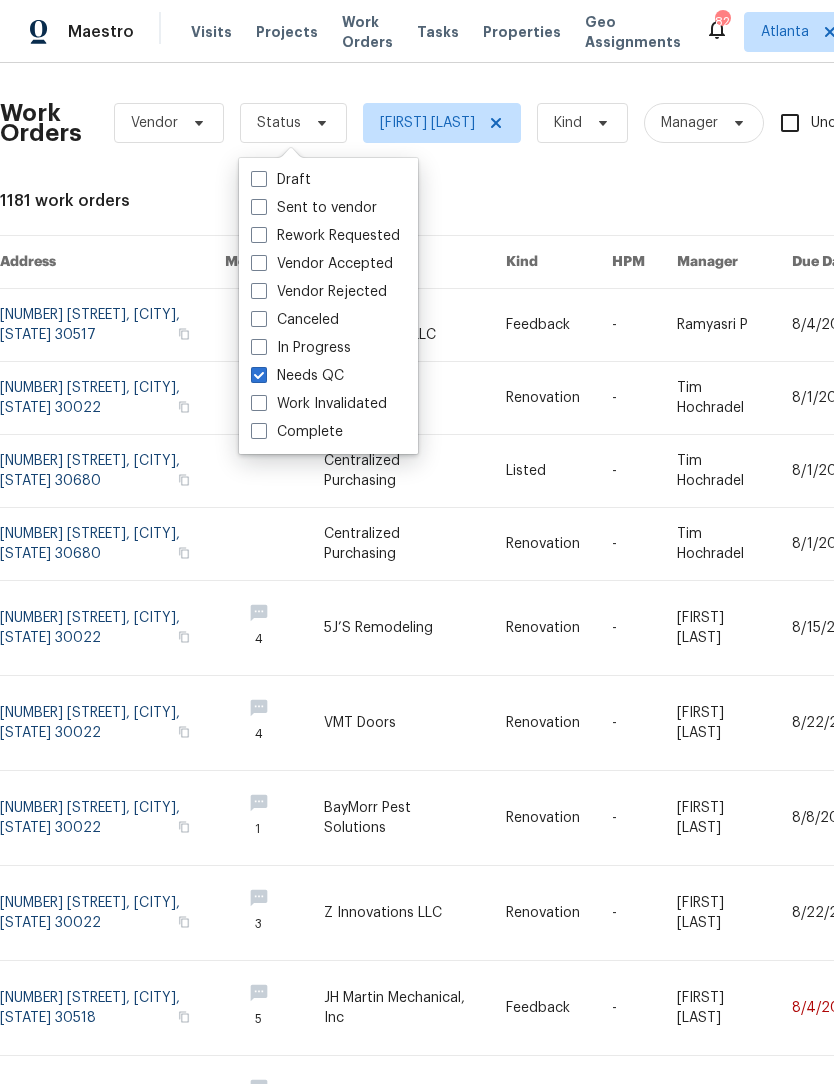 checkbox on "true" 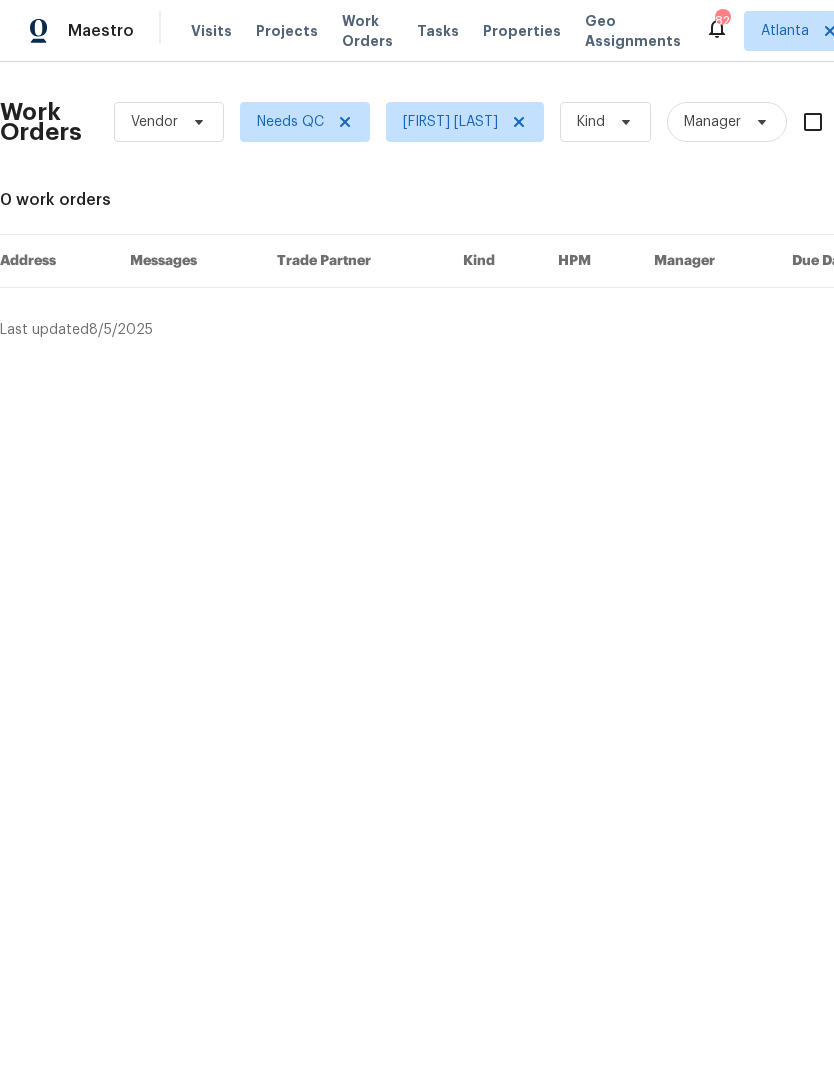 click on "Maestro Visits Projects Work Orders Tasks Properties Geo Assignments 82 Atlanta Scott Smathers" at bounding box center [417, 31] 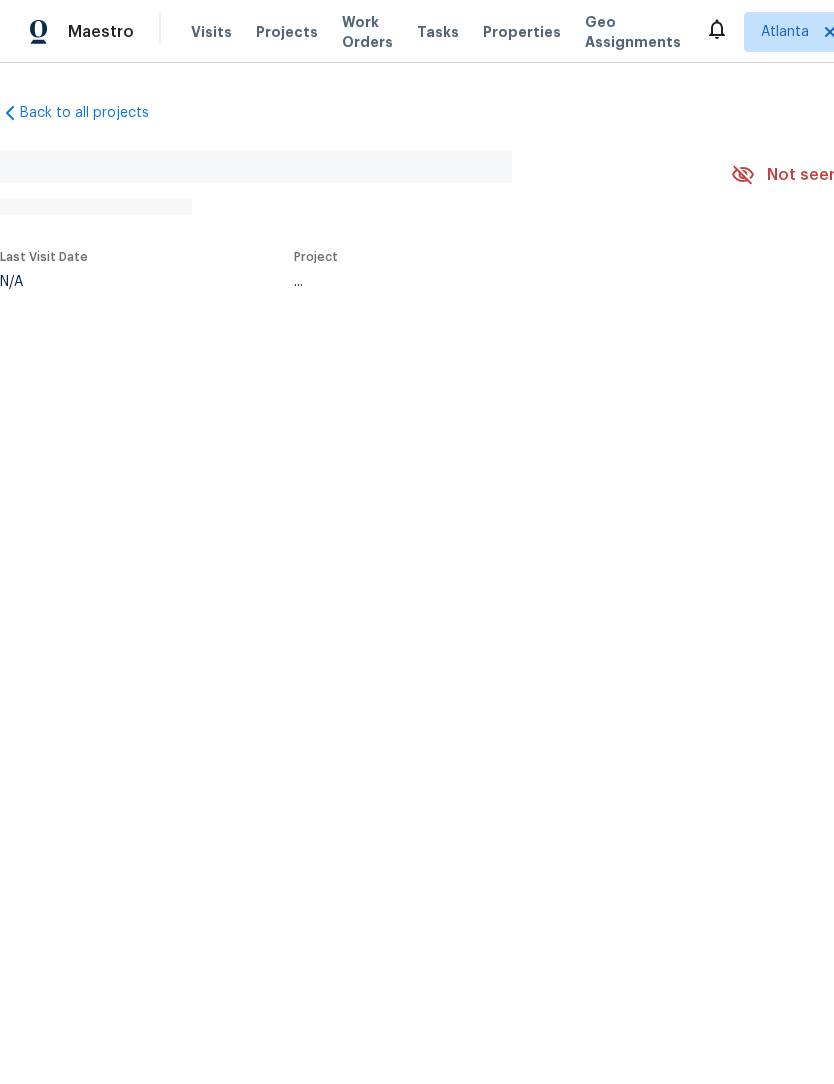 scroll, scrollTop: 0, scrollLeft: 0, axis: both 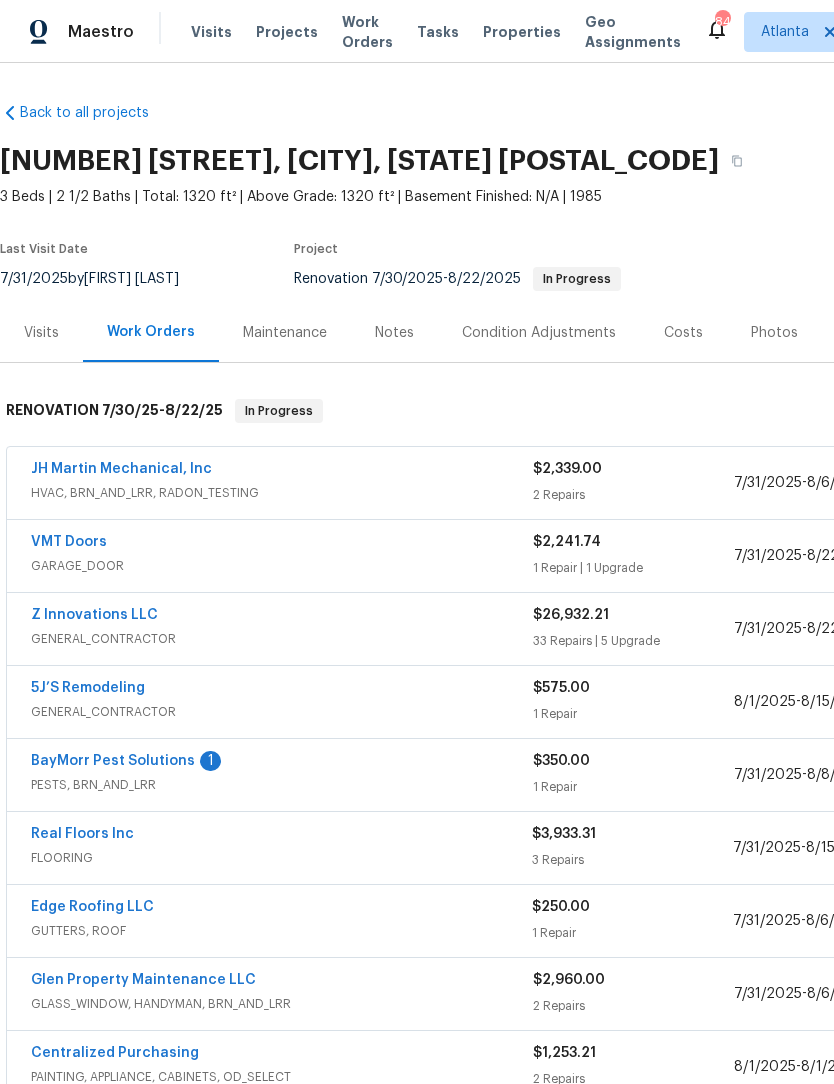 click on "BayMorr Pest Solutions" at bounding box center (113, 761) 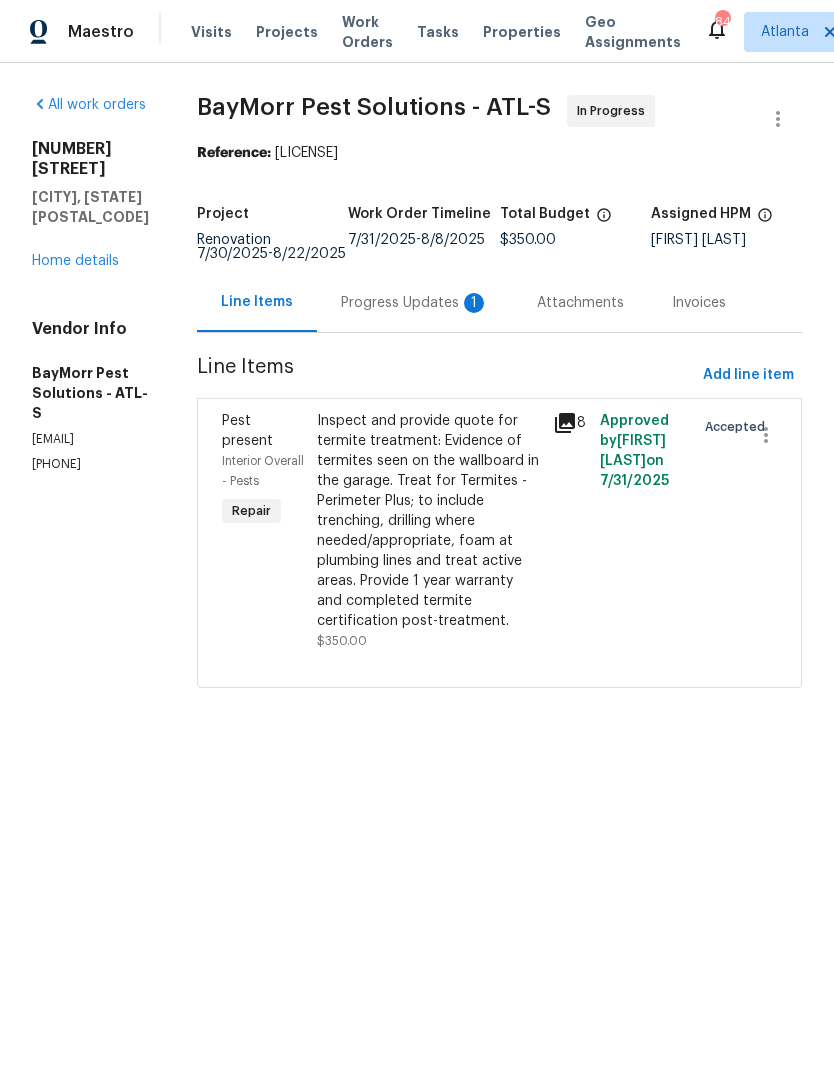 click on "Progress Updates 1" at bounding box center (415, 303) 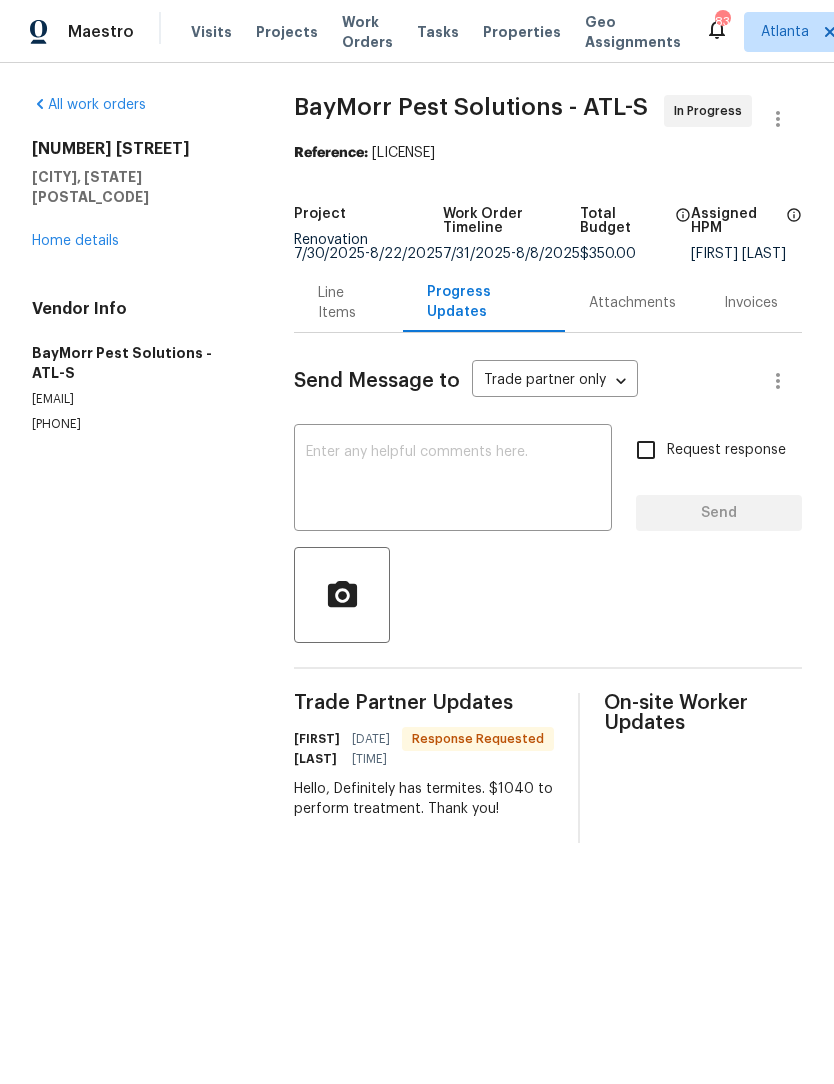click on "Line Items" at bounding box center (348, 303) 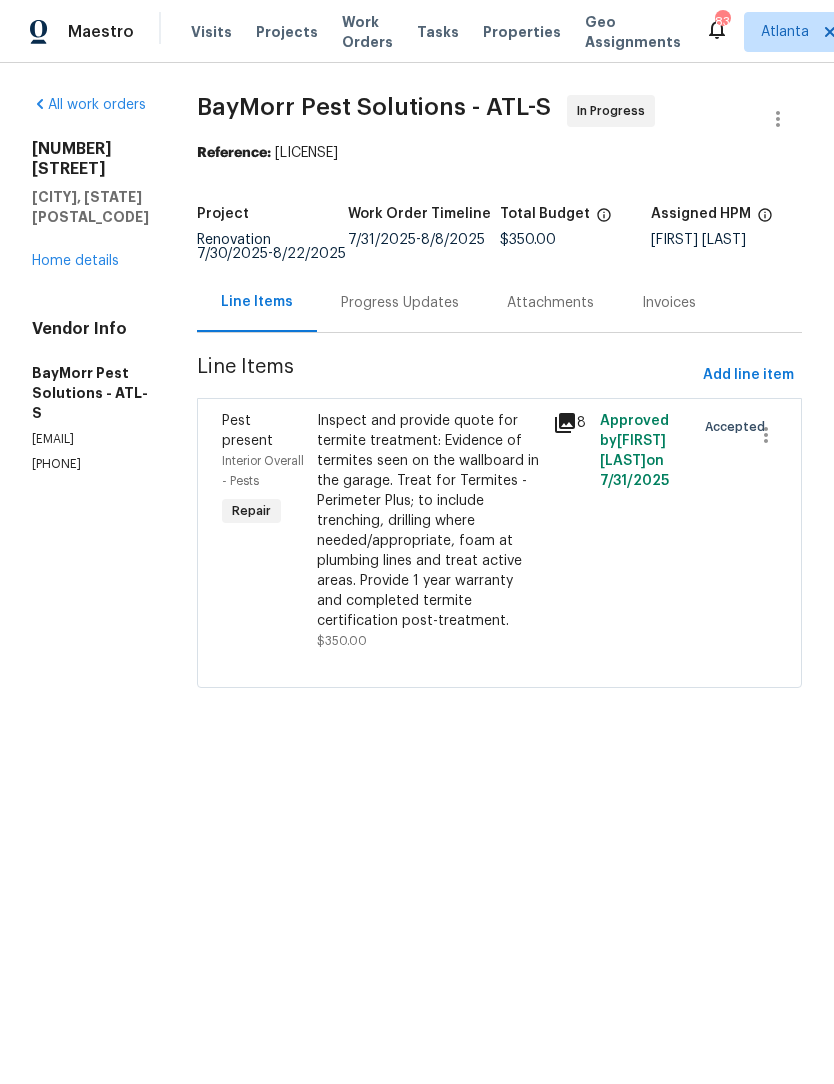 click on "Inspect and provide quote for termite treatment:   Evidence of termites seen on the wallboard in the garage.  Treat for Termites - Perimeter Plus; to include trenching, drilling where needed/appropriate, foam at plumbing lines and treat active areas. Provide 1 year warranty and completed termite certification post-treatment." at bounding box center (429, 521) 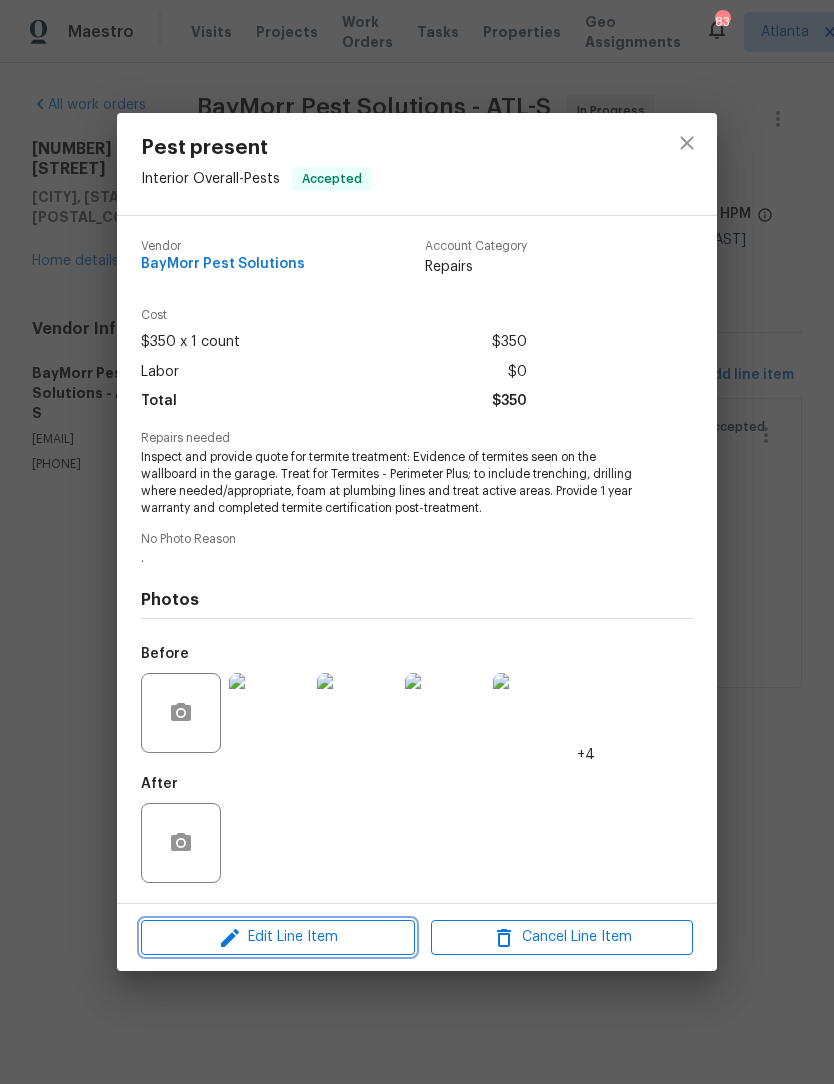 click on "Edit Line Item" at bounding box center (278, 937) 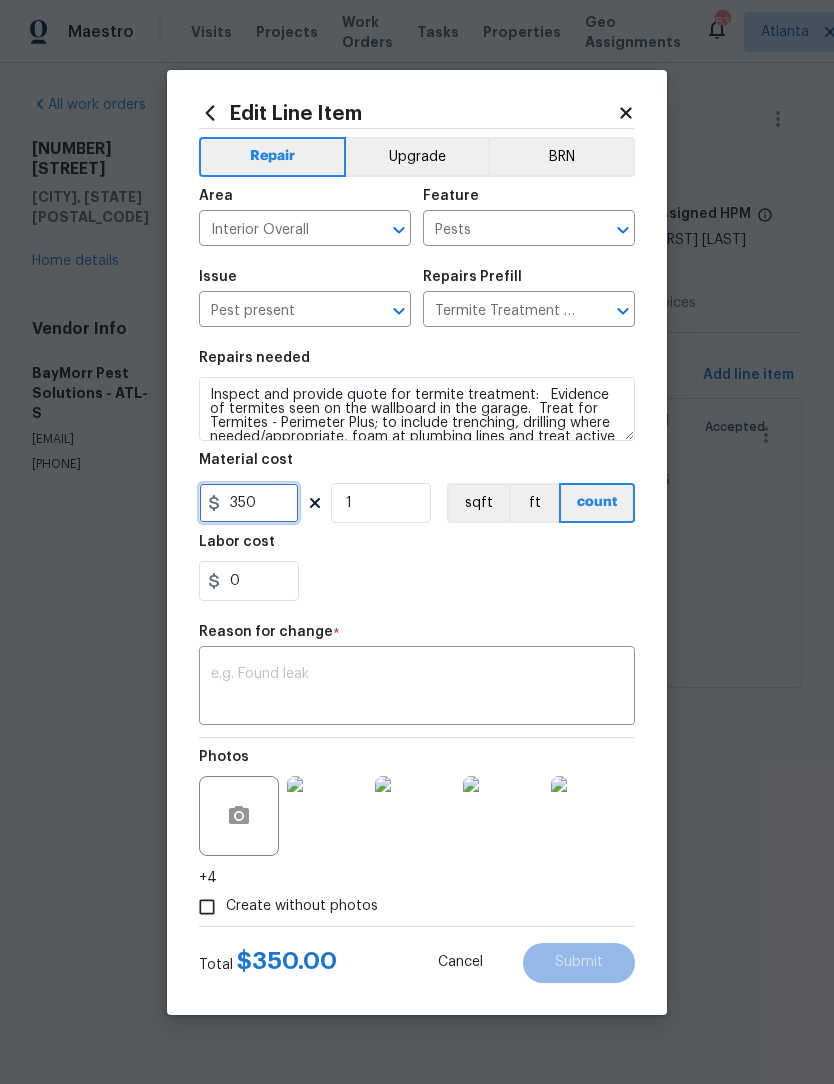 click on "350" at bounding box center [249, 503] 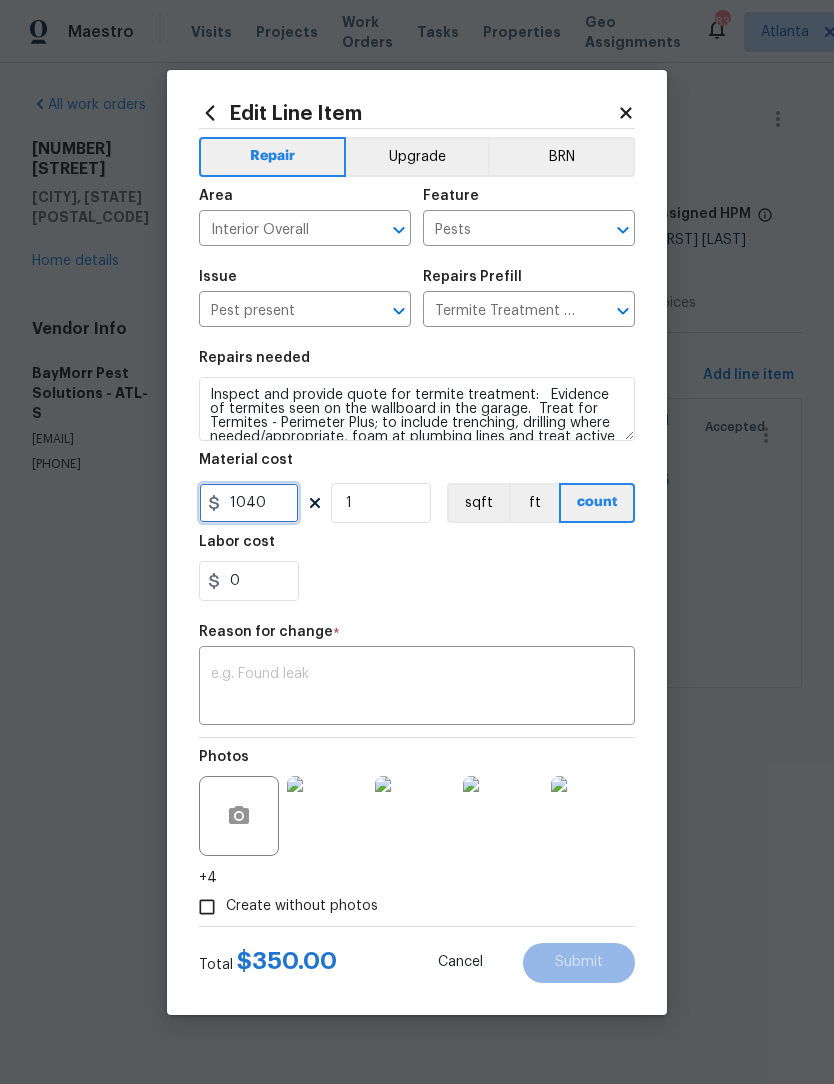 type on "1040" 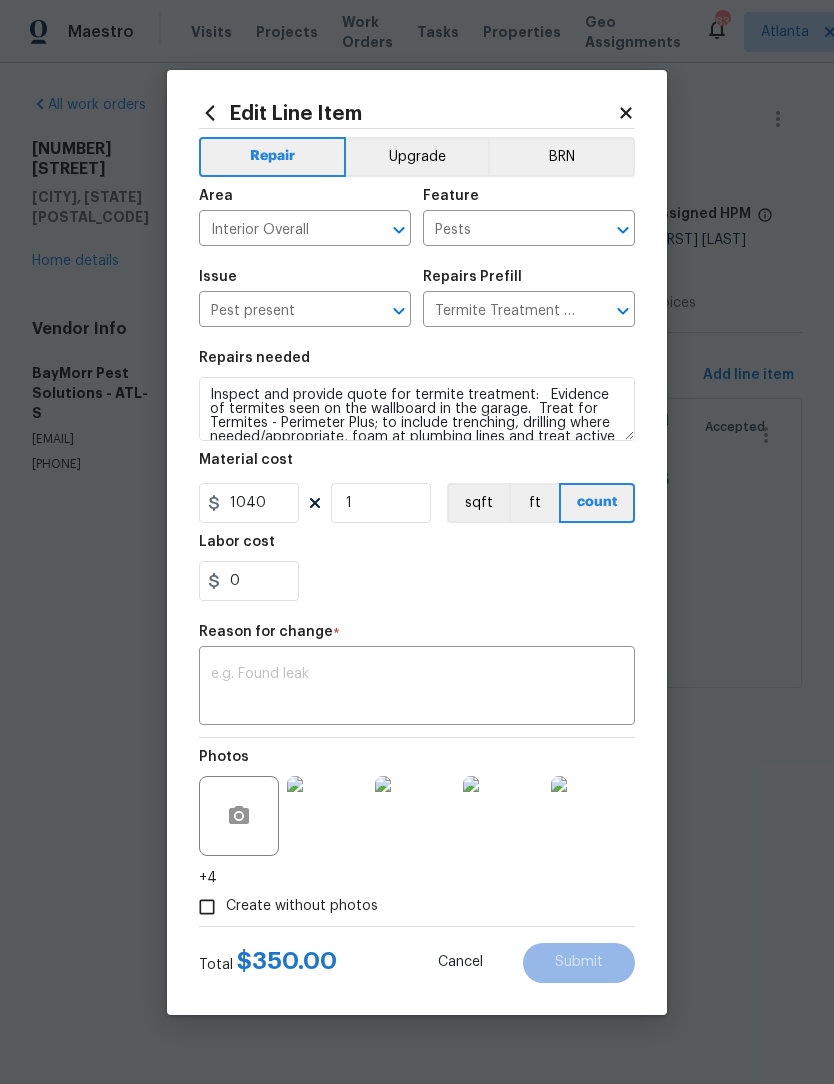 click at bounding box center [417, 688] 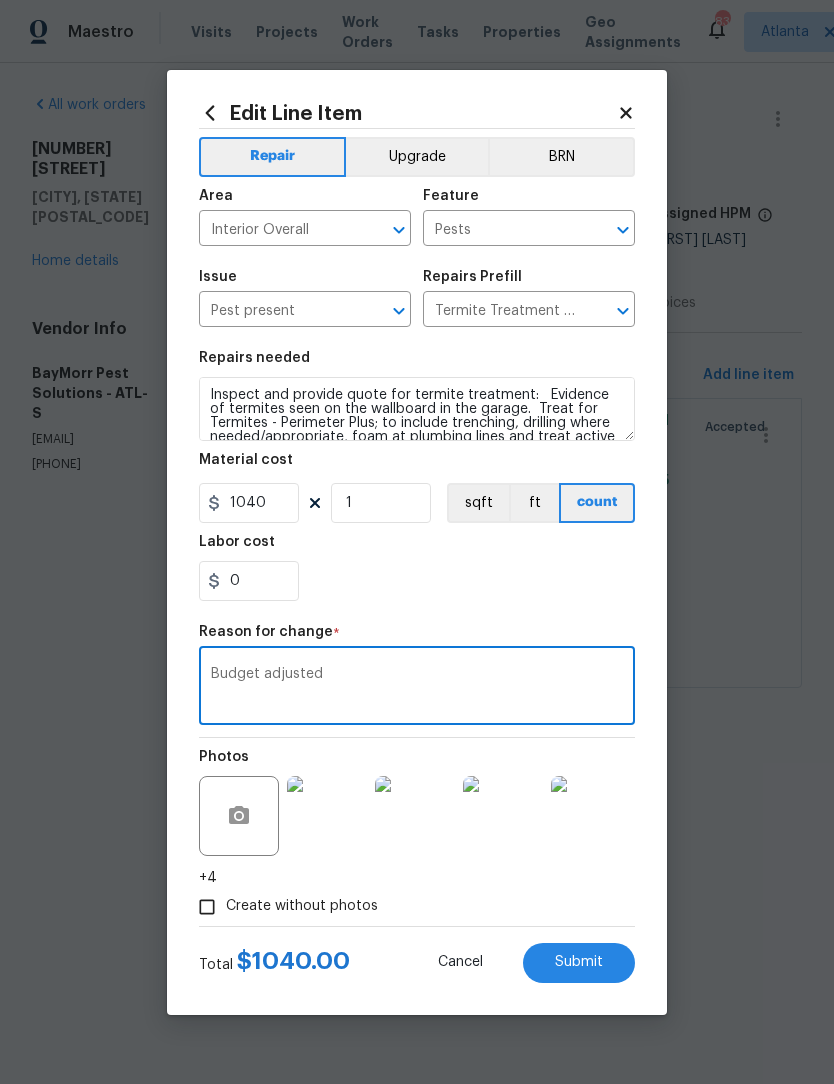 type on "Budget adjusted" 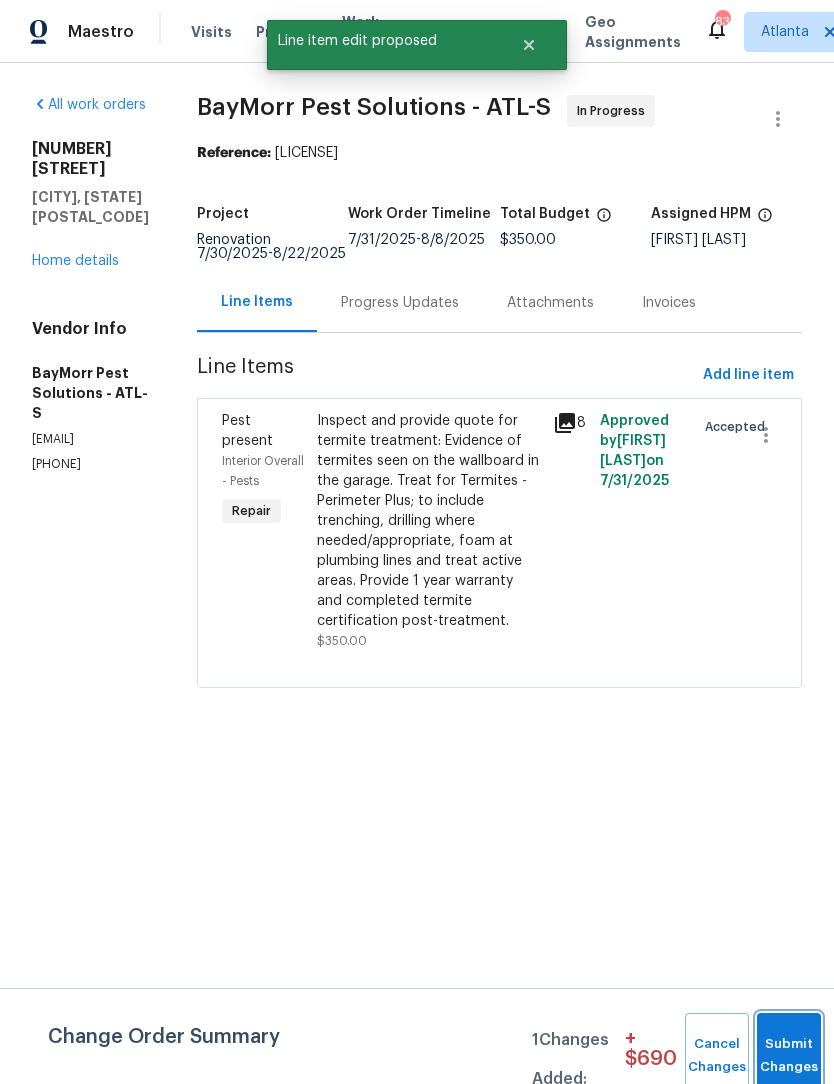 click on "Submit Changes" at bounding box center (789, 1056) 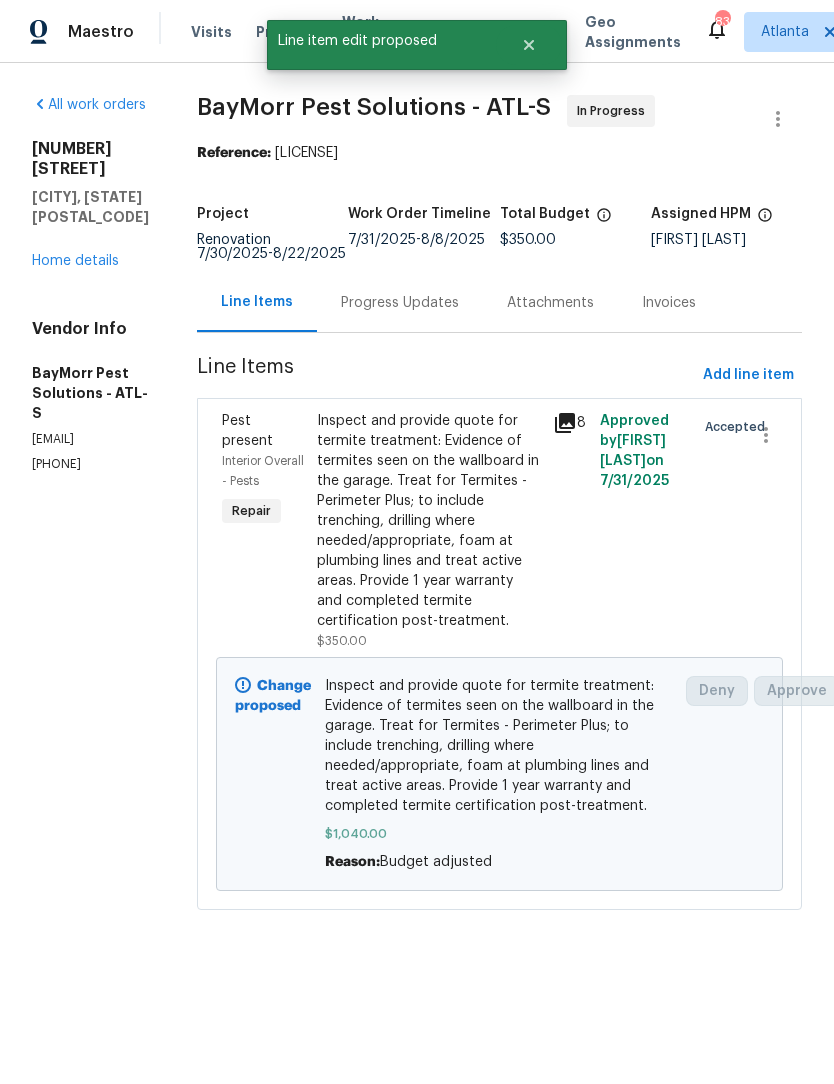 click on "Inspect and provide quote for termite treatment:   Evidence of termites seen on the wallboard in the garage.  Treat for Termites - Perimeter Plus; to include trenching, drilling where needed/appropriate, foam at plumbing lines and treat active areas. Provide 1 year warranty and completed termite certification post-treatment." at bounding box center [429, 521] 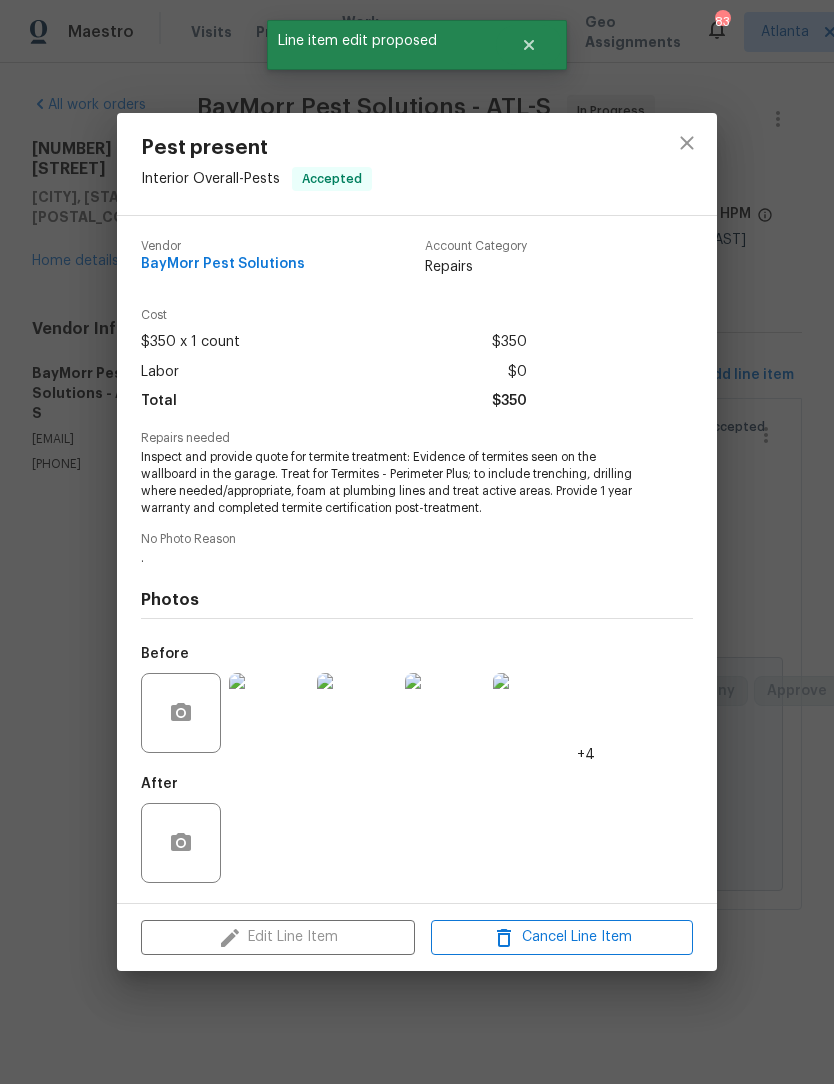 click at bounding box center [269, 713] 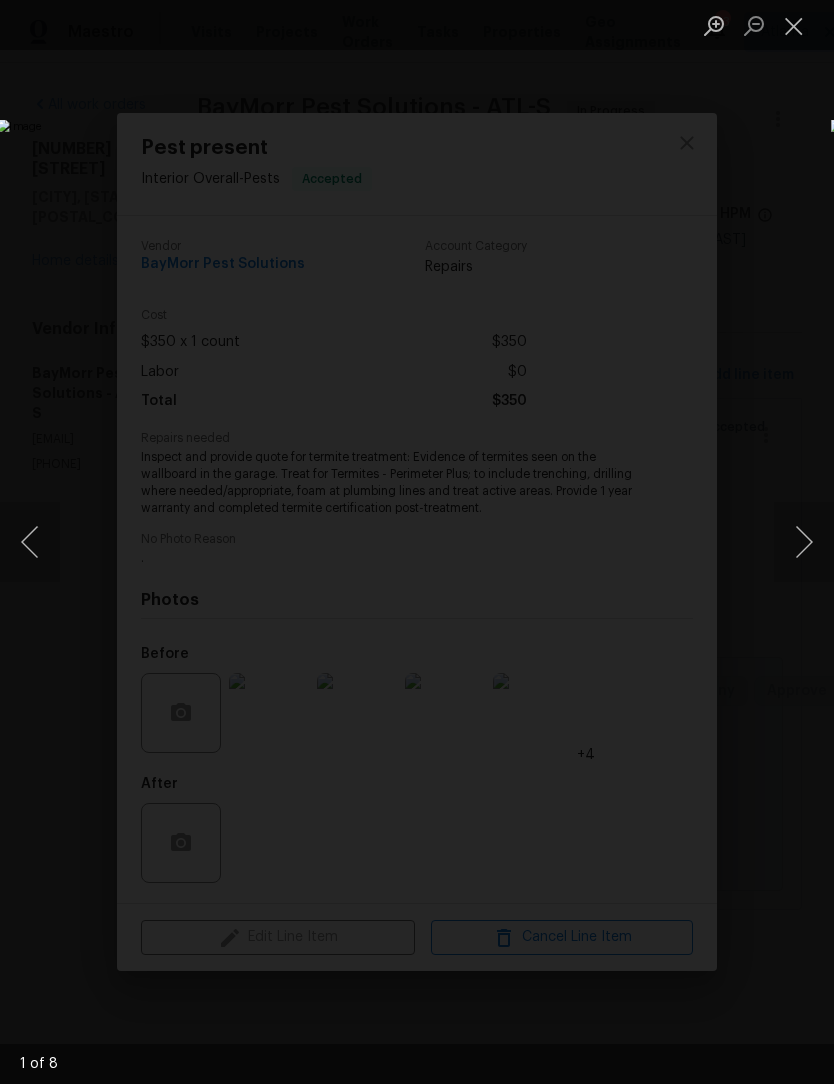 click at bounding box center [804, 542] 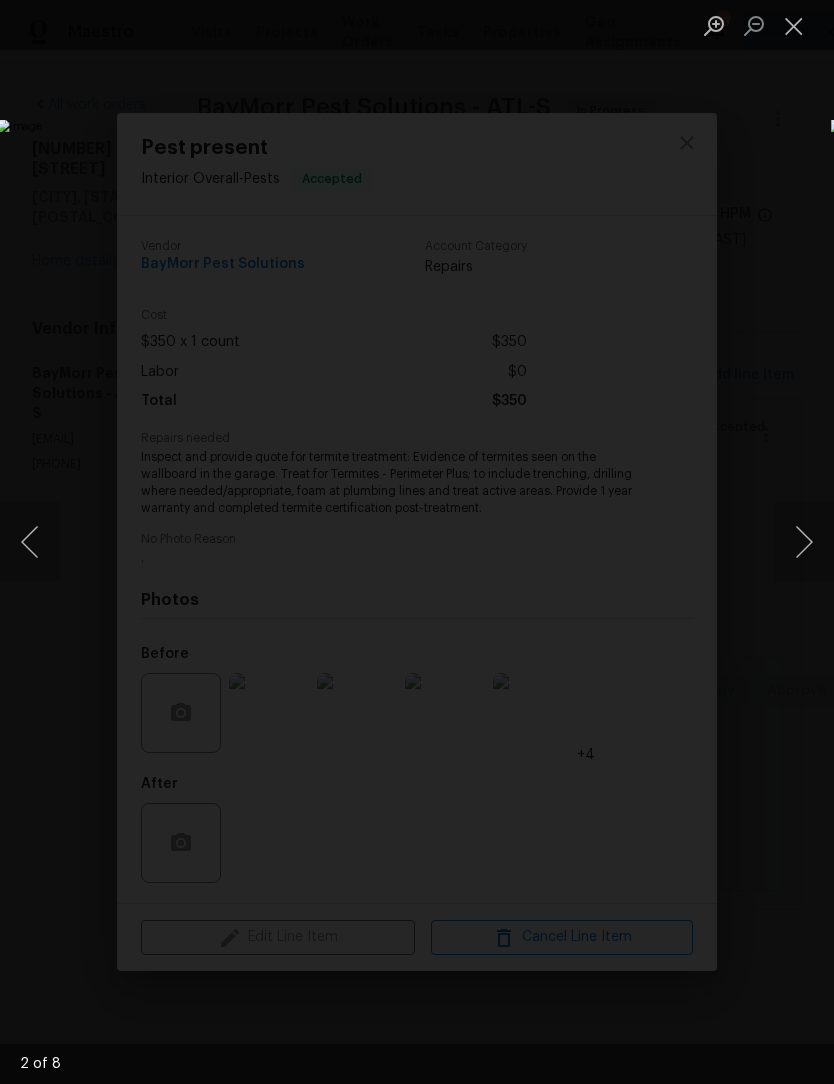click at bounding box center (804, 542) 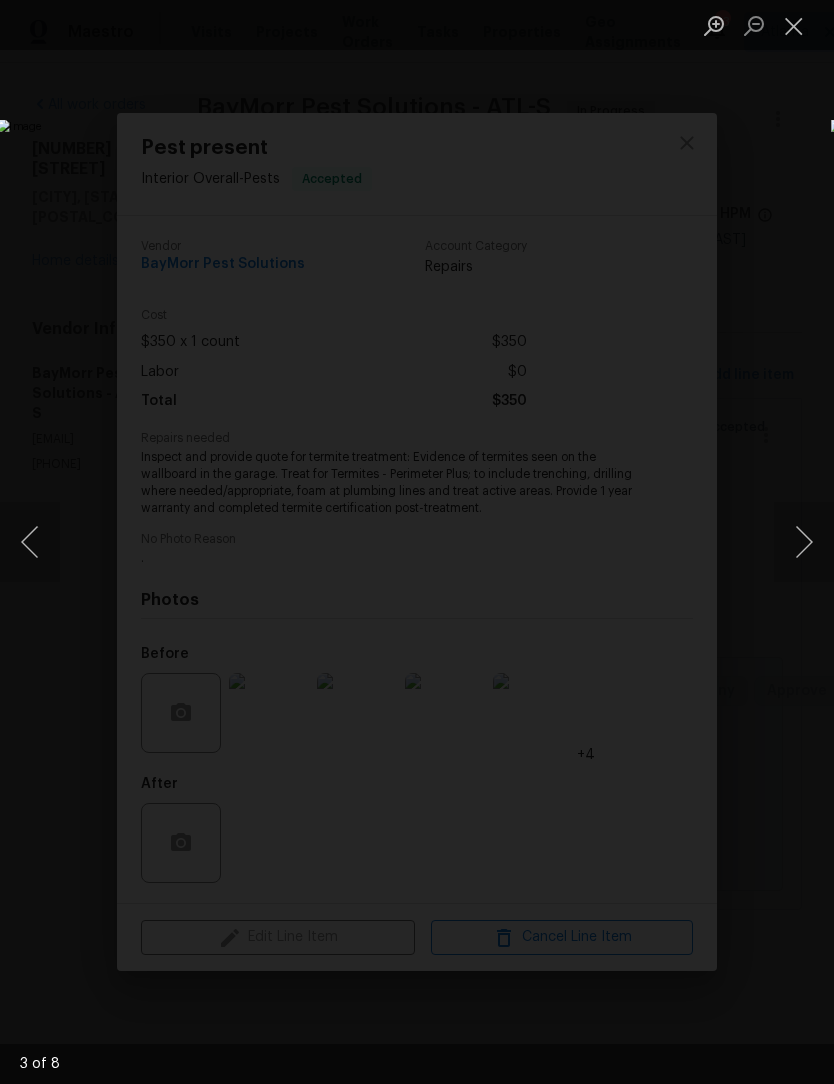 click at bounding box center [804, 542] 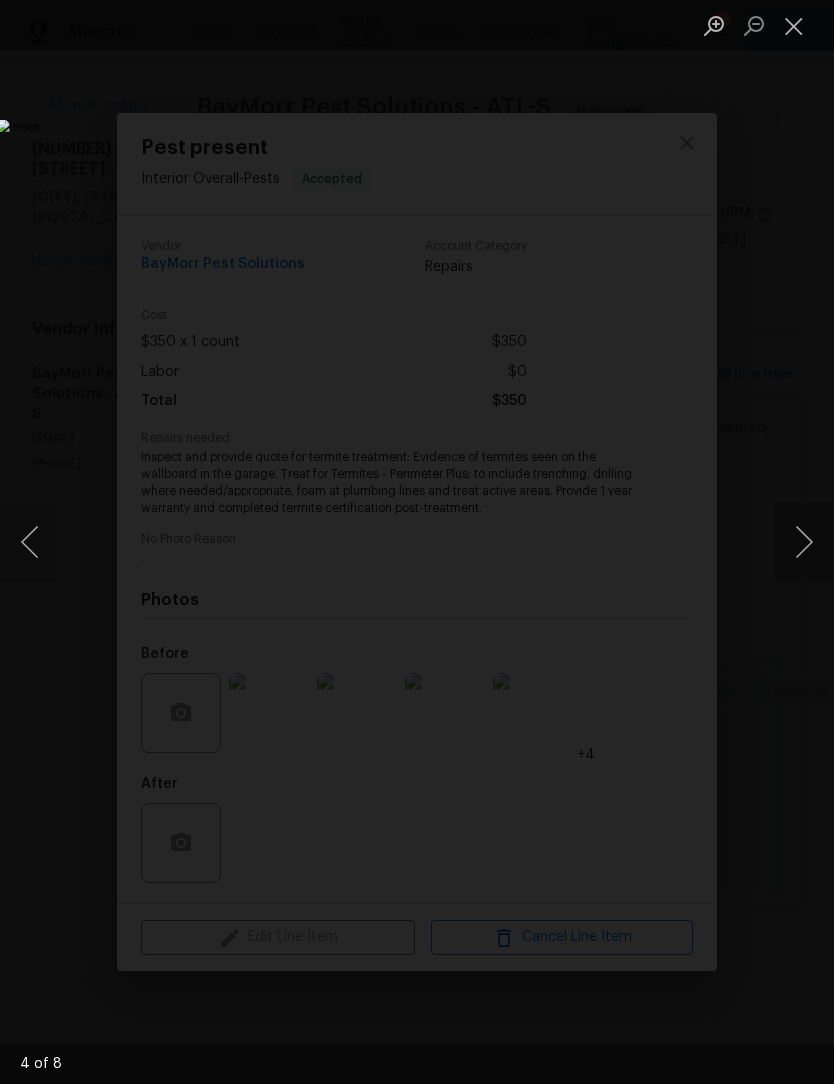 click at bounding box center (804, 542) 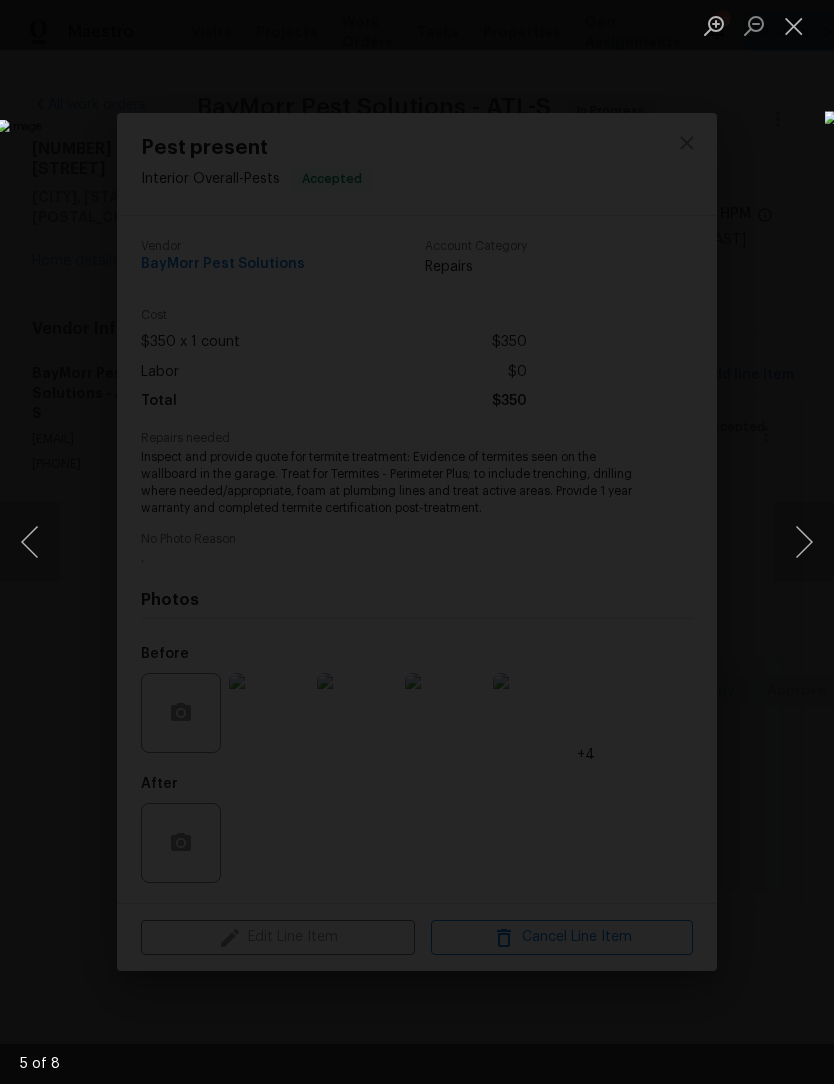 click at bounding box center (804, 542) 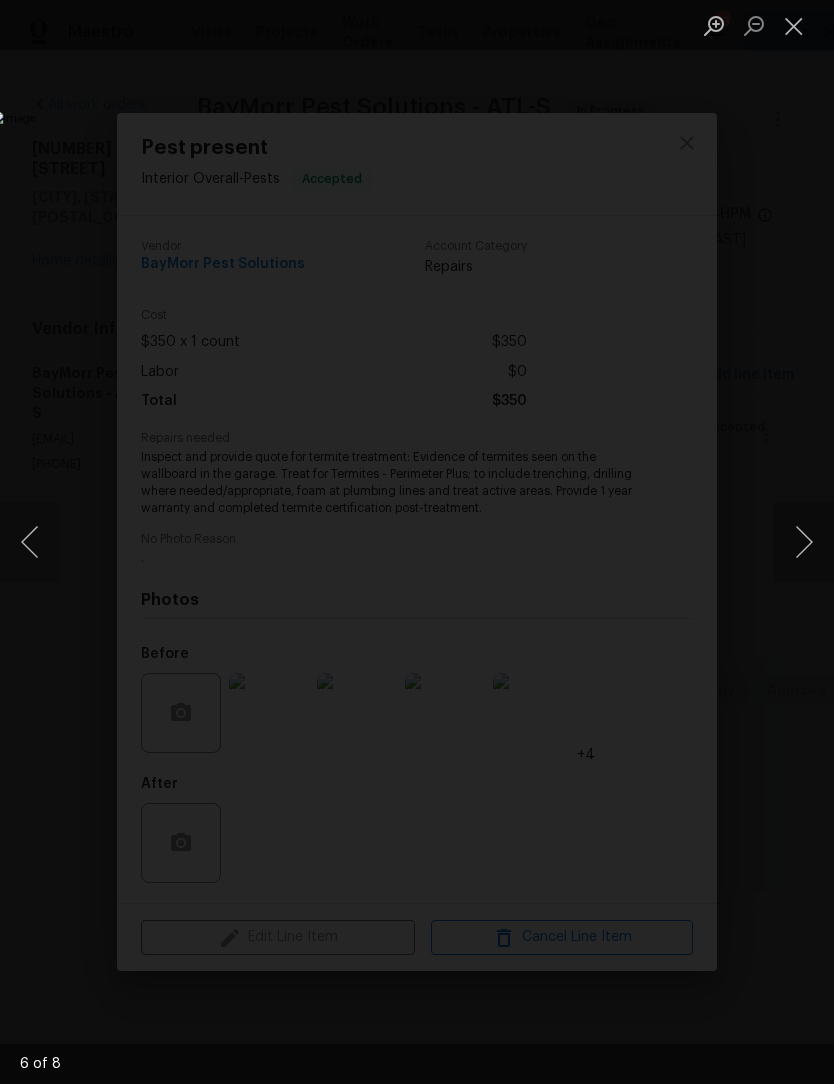 click at bounding box center (804, 542) 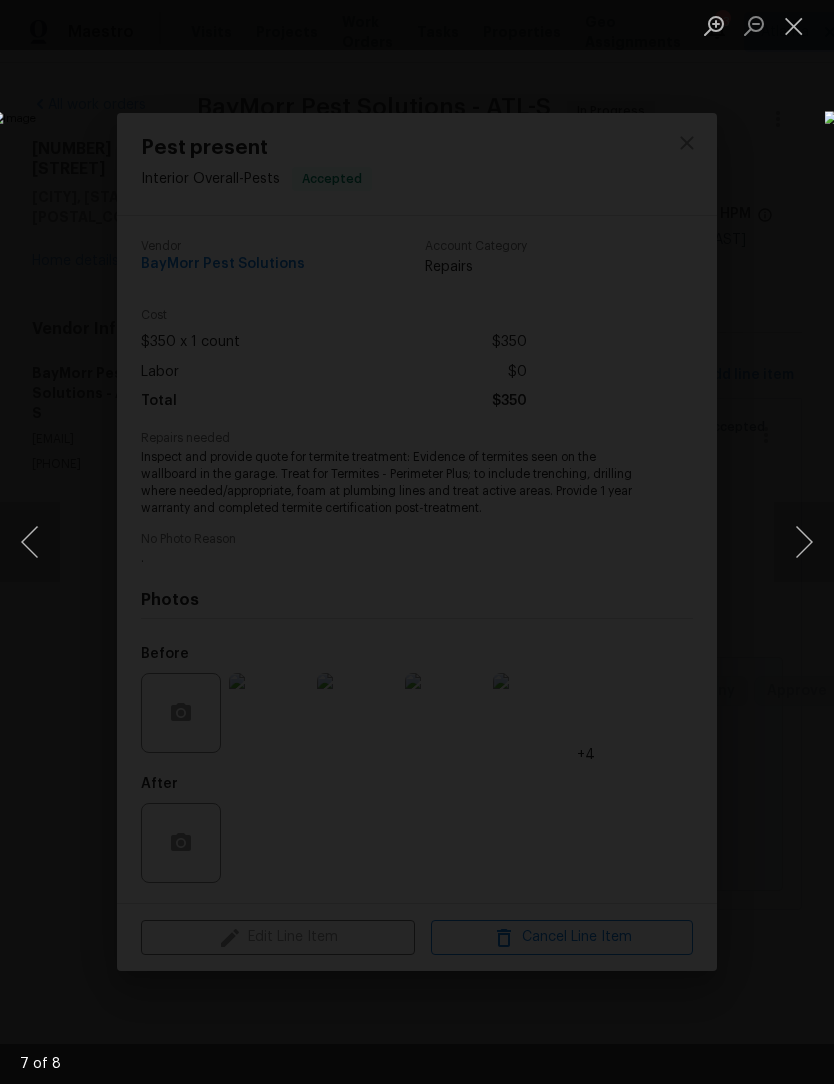 click at bounding box center (804, 542) 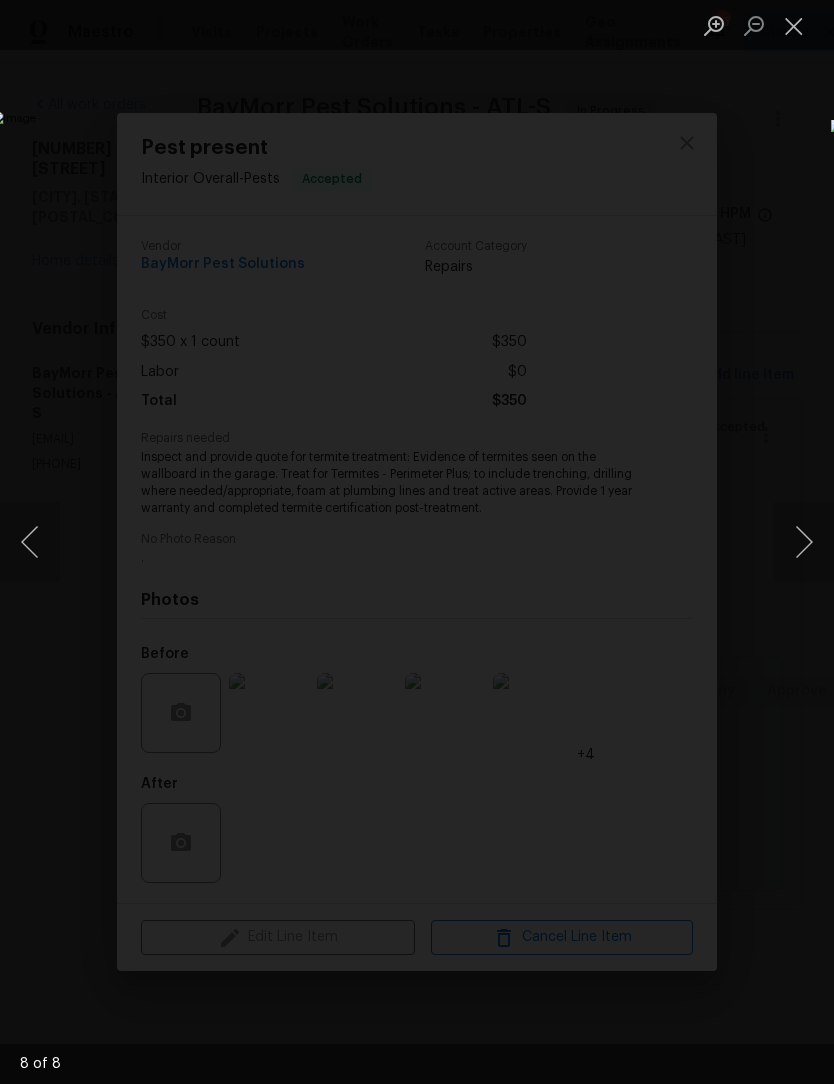 click at bounding box center [794, 25] 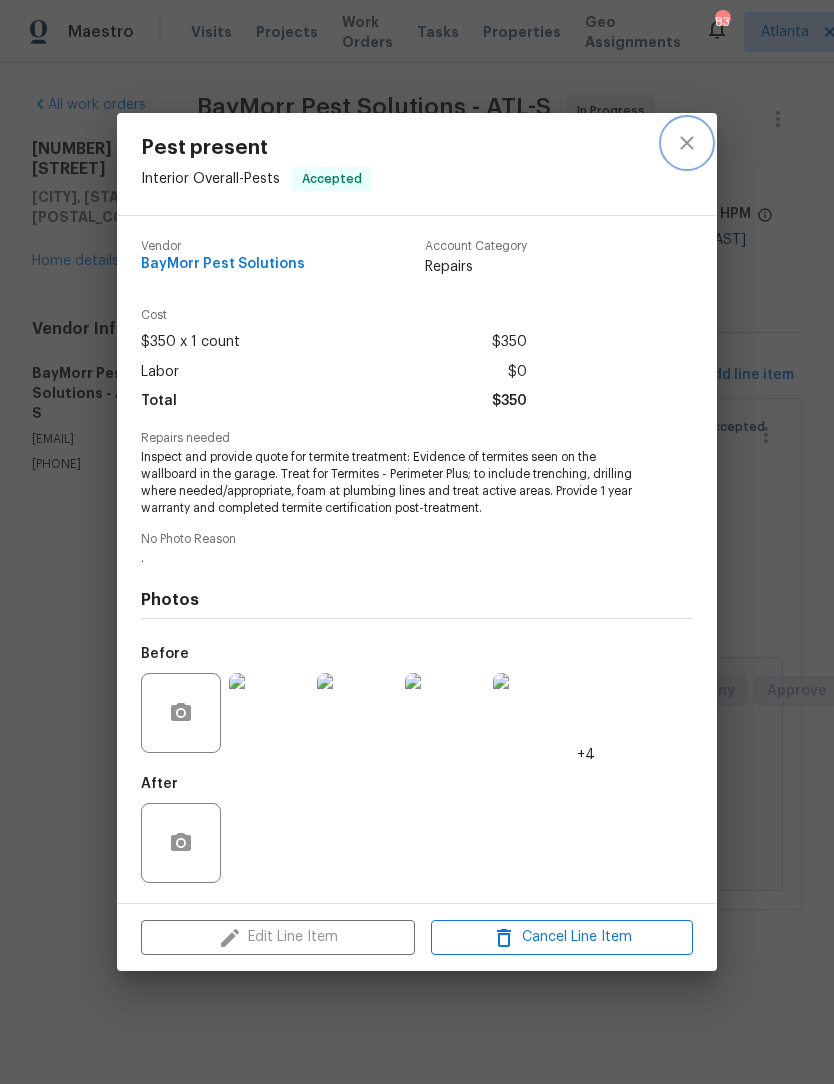 click 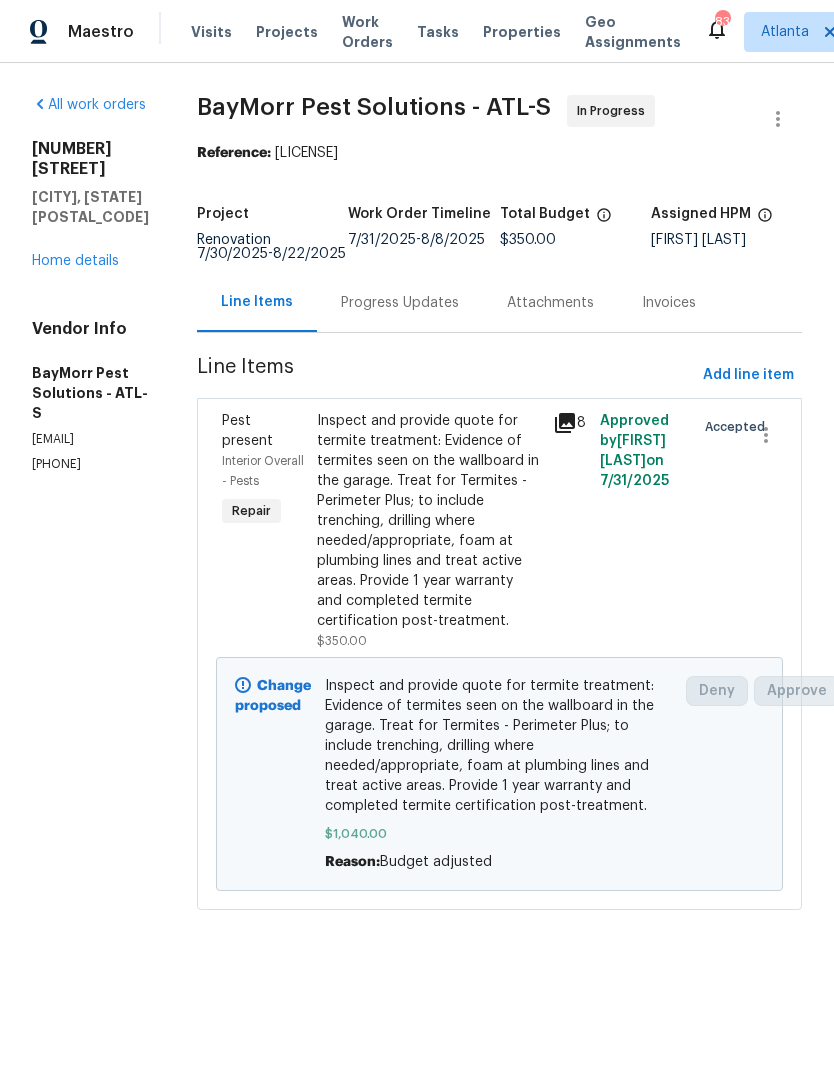 click on "Home details" at bounding box center [75, 261] 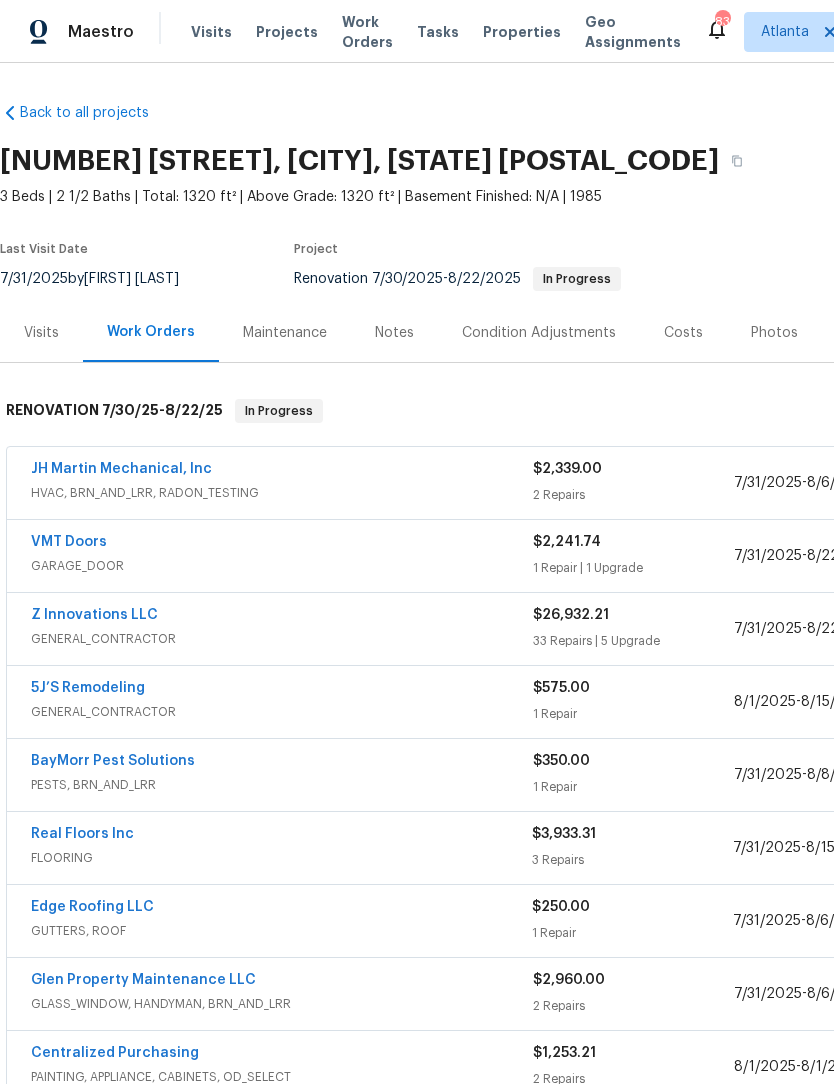 click on "Notes" at bounding box center (394, 333) 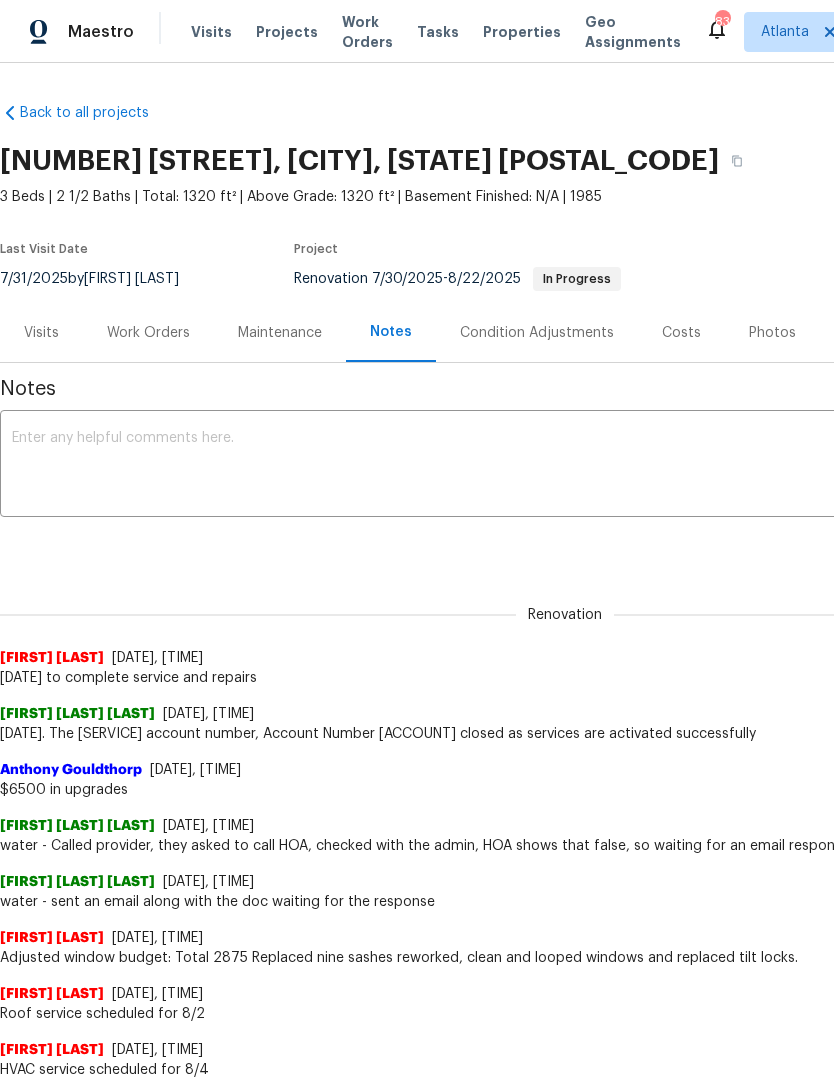 click at bounding box center [565, 466] 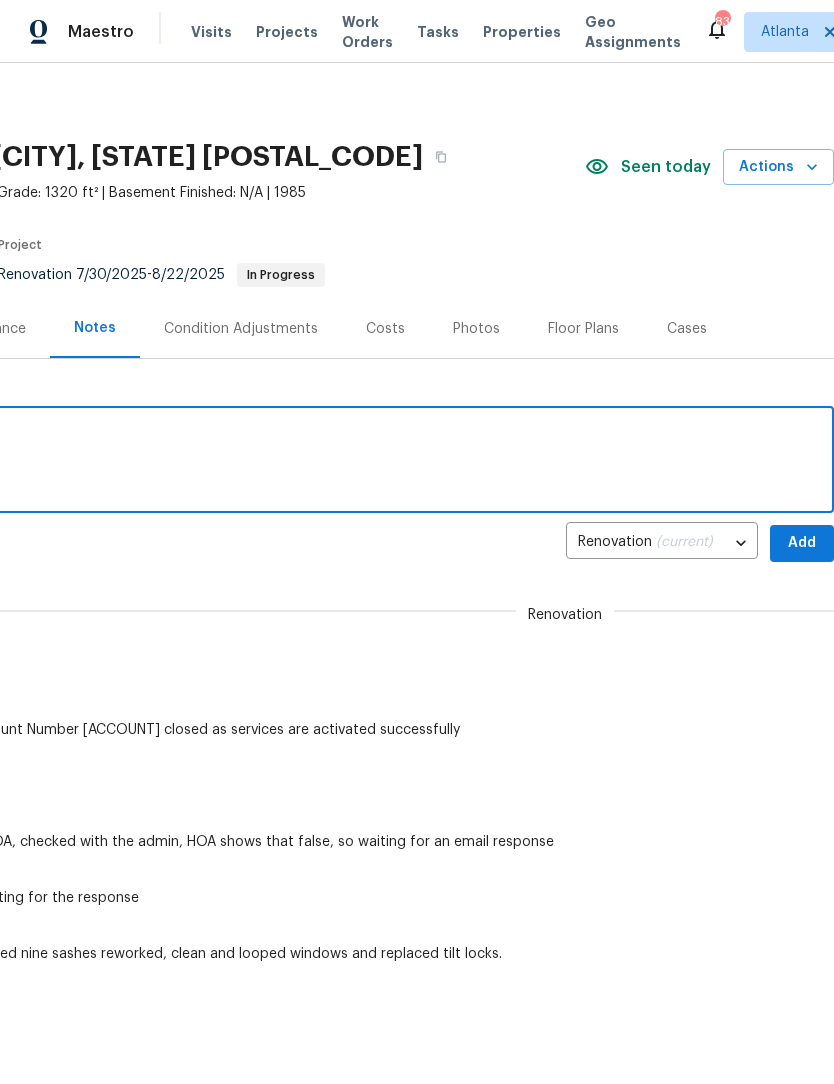 scroll, scrollTop: 4, scrollLeft: 296, axis: both 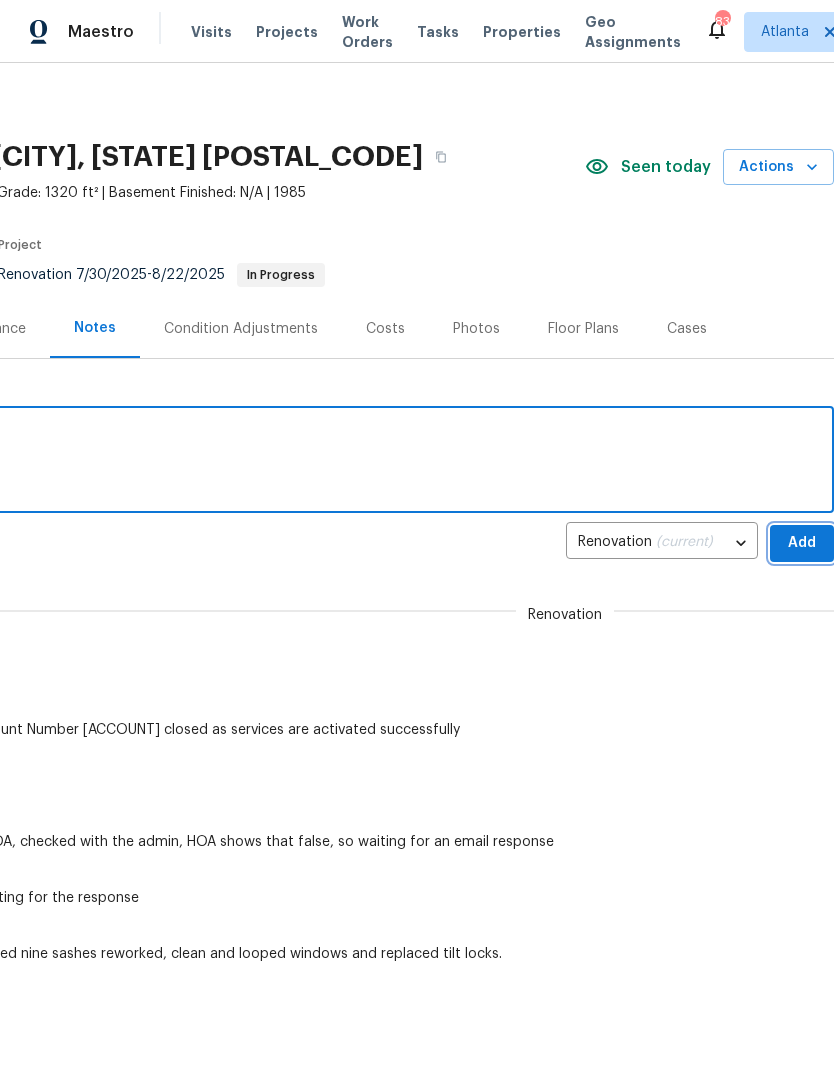 click on "Add" at bounding box center (802, 543) 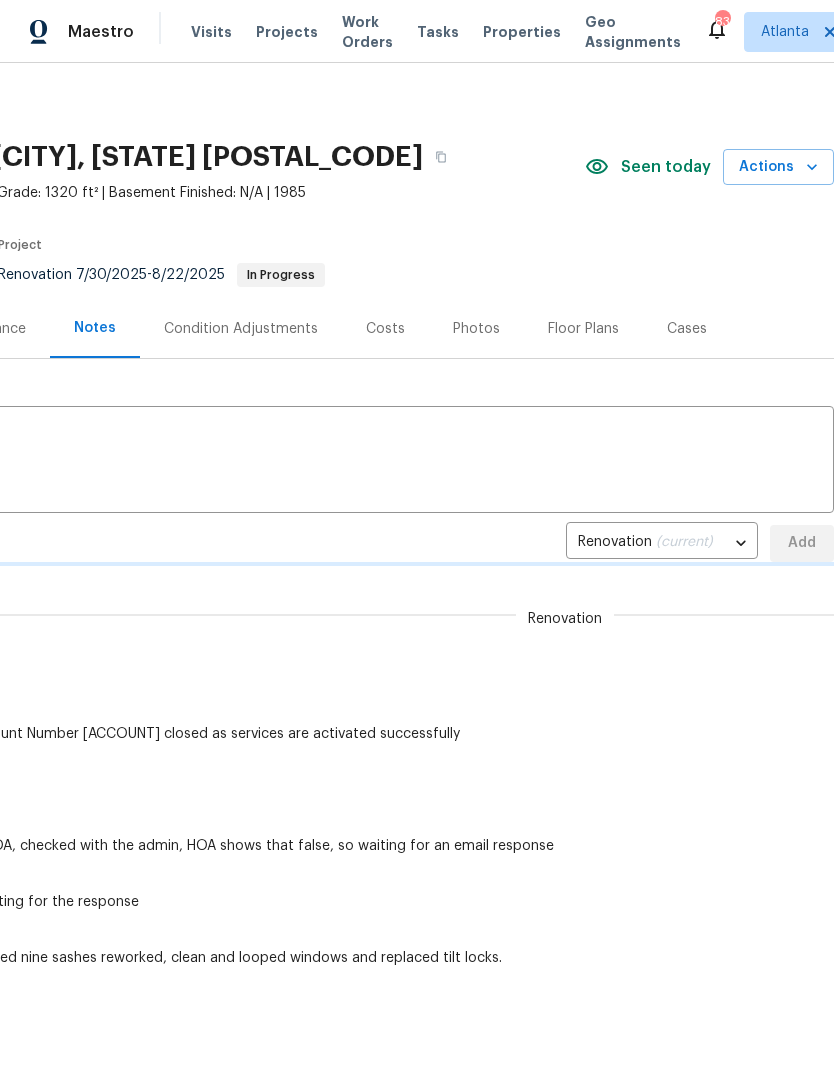 type 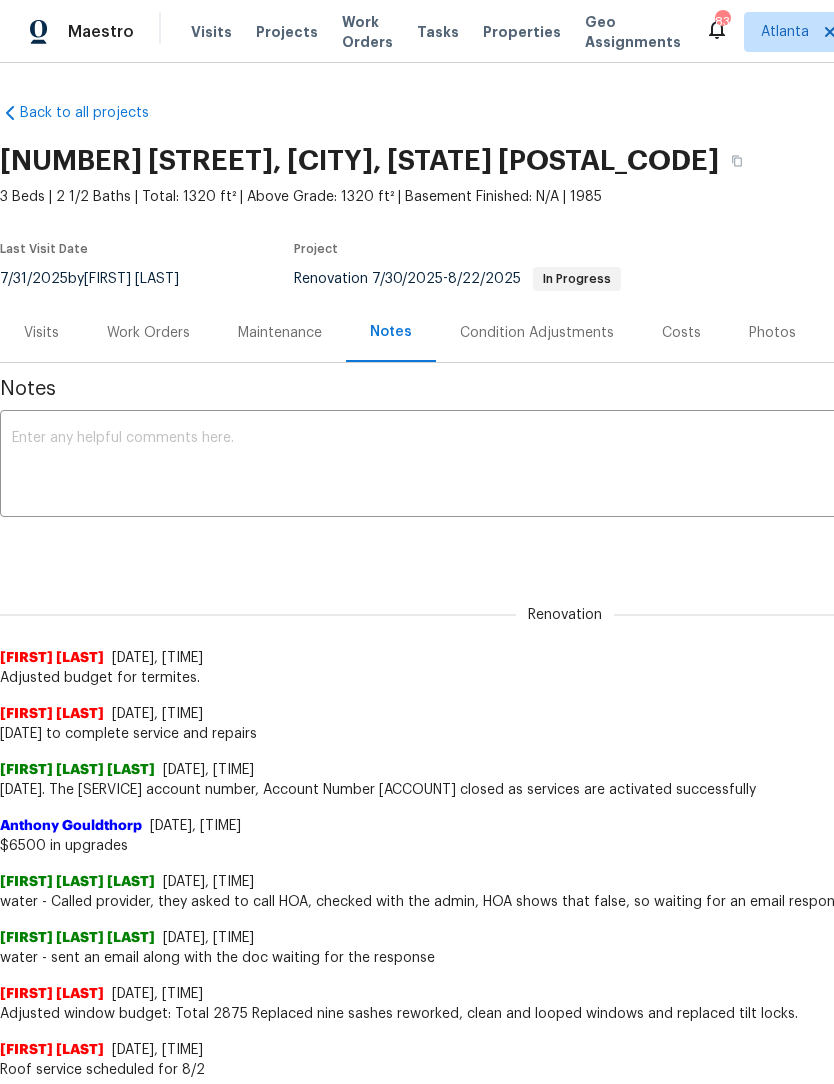 scroll, scrollTop: 0, scrollLeft: 0, axis: both 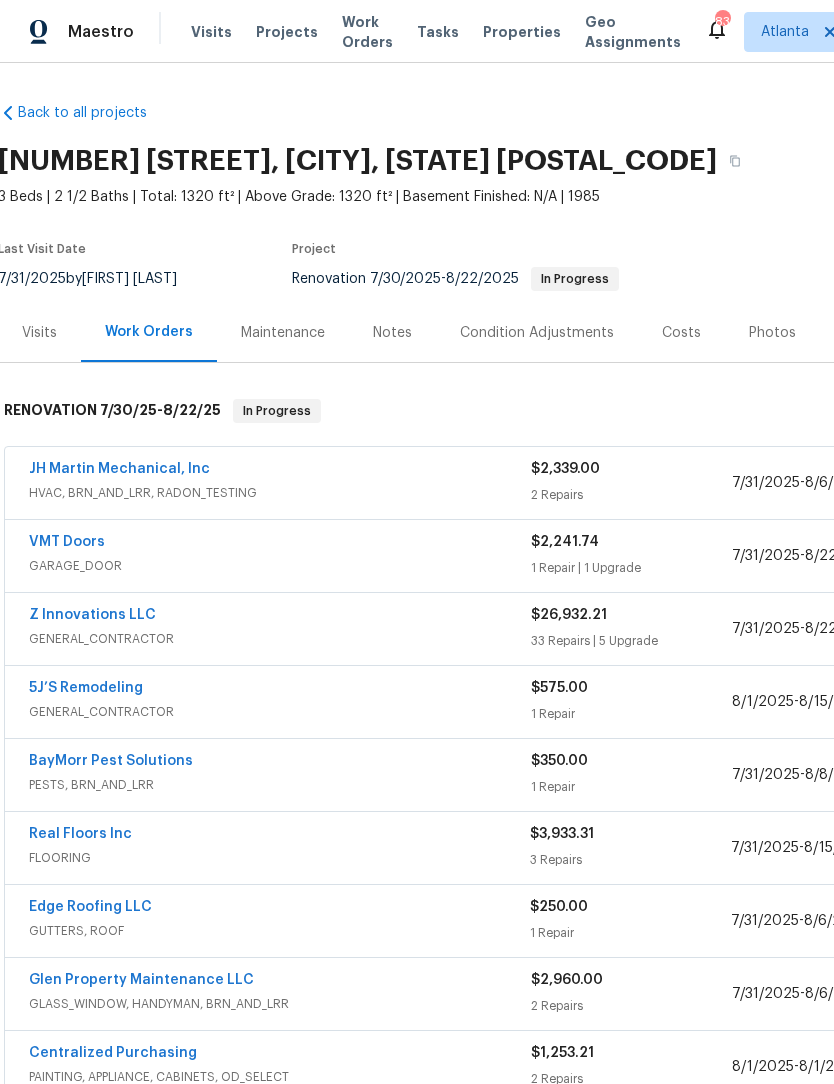 click on "Z Innovations LLC" at bounding box center [92, 615] 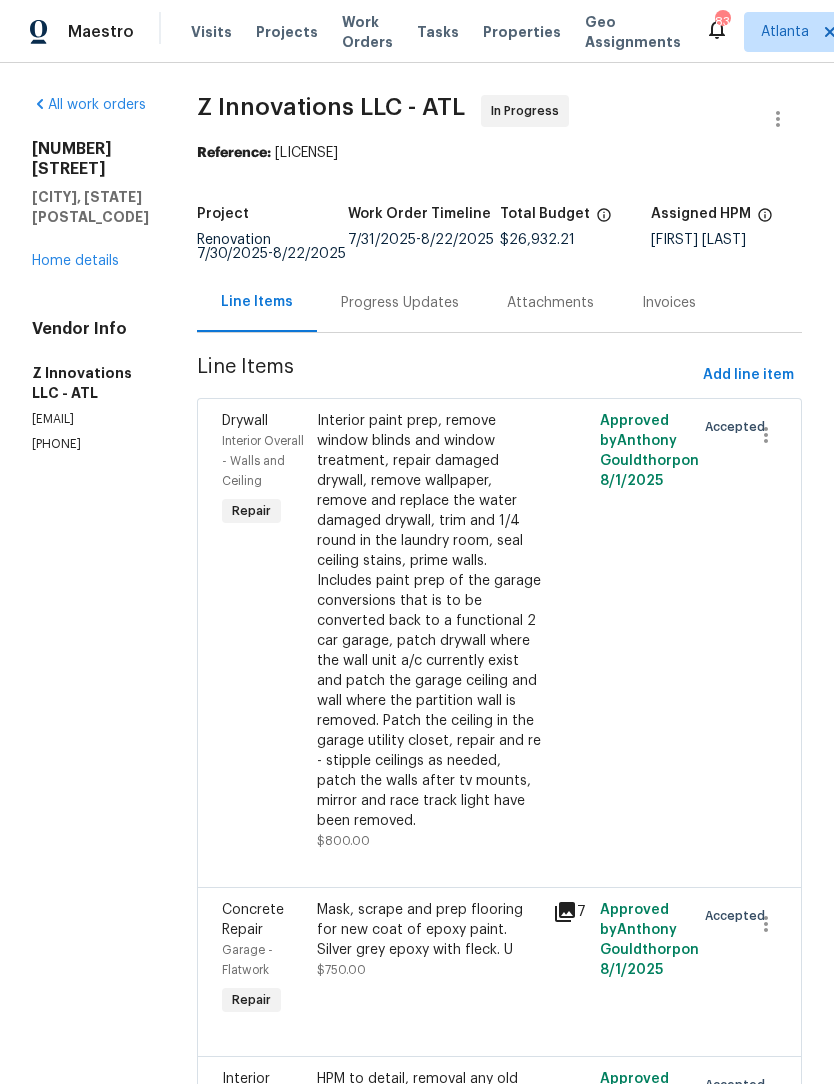 click on "Progress Updates" at bounding box center (400, 303) 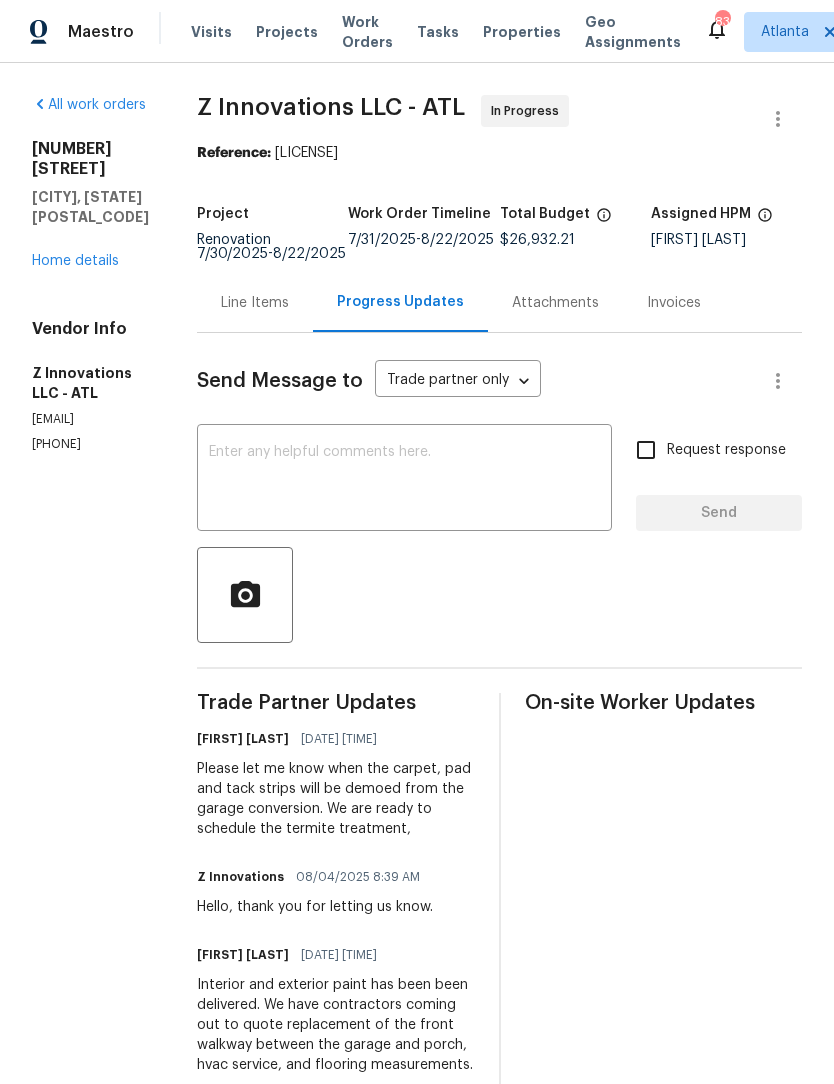 click on "Home details" at bounding box center [75, 261] 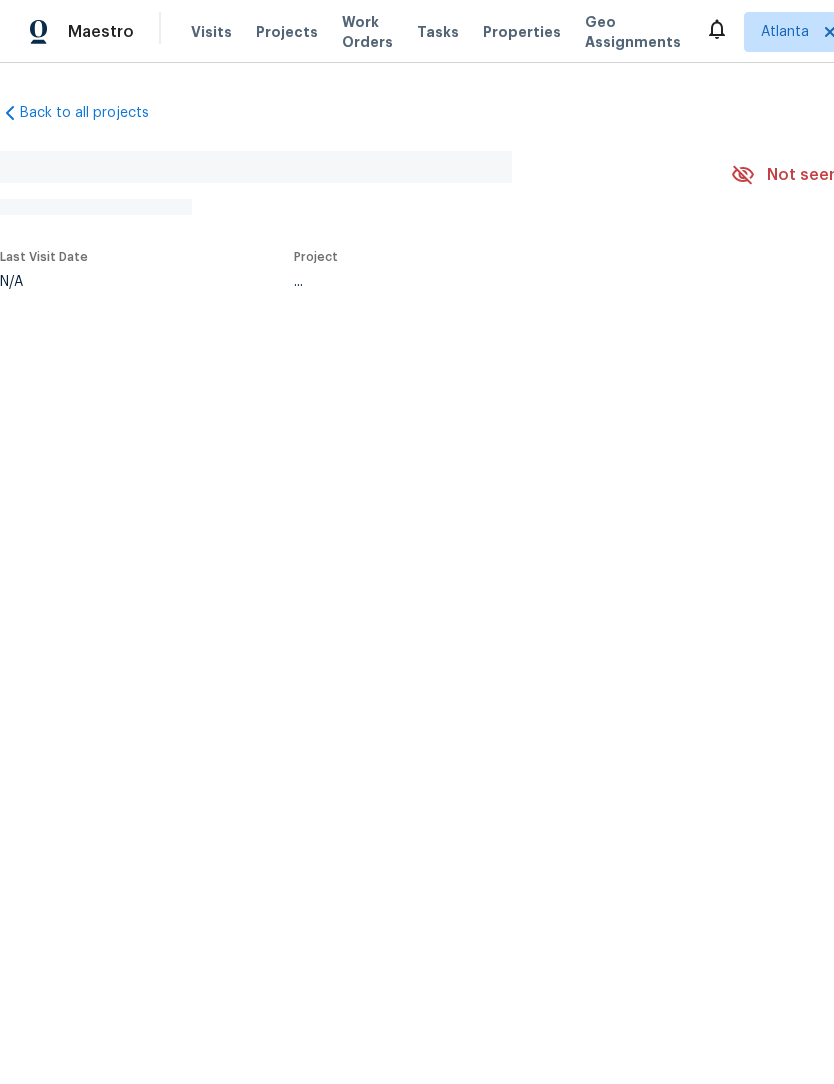 scroll, scrollTop: 0, scrollLeft: 0, axis: both 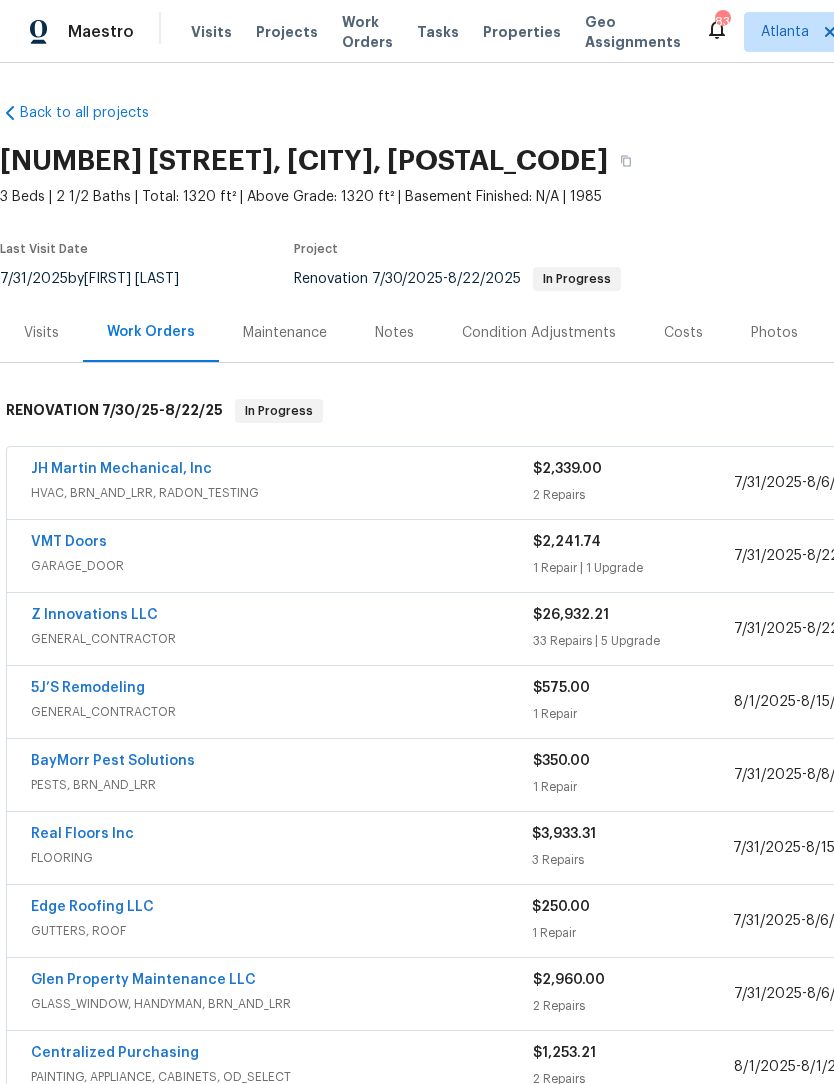 click on "Work Orders" at bounding box center (367, 32) 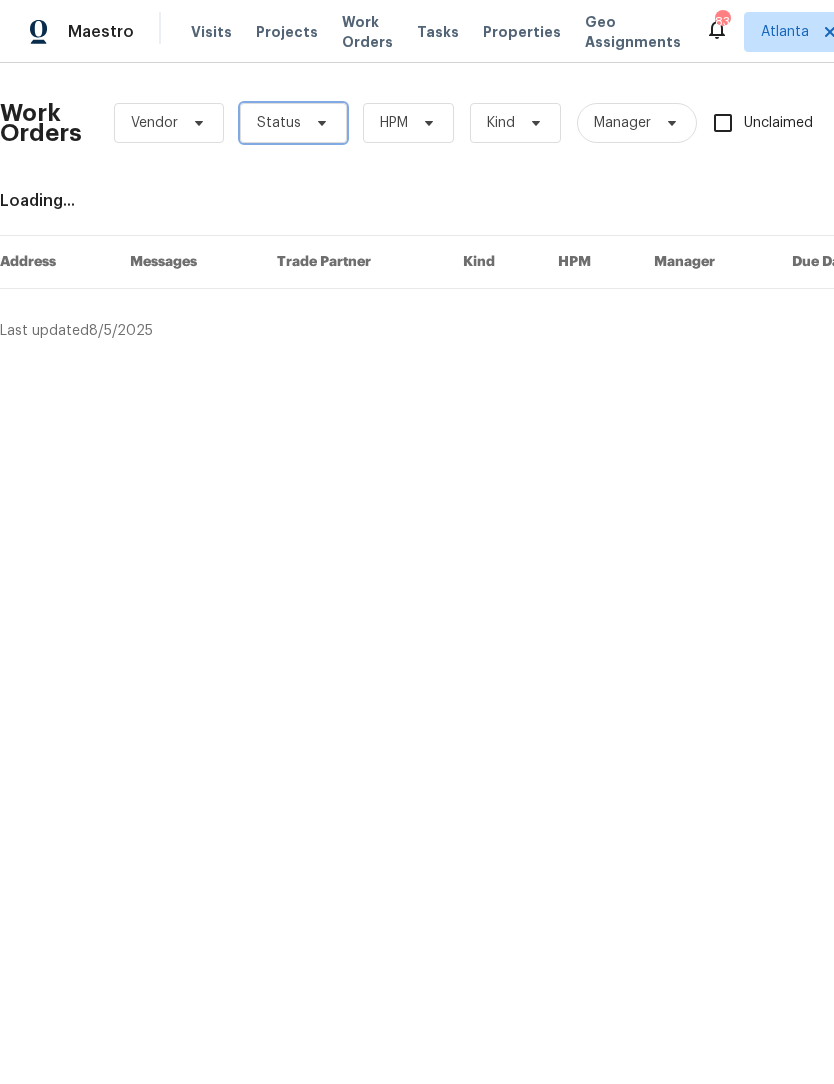 click on "Status" at bounding box center [293, 123] 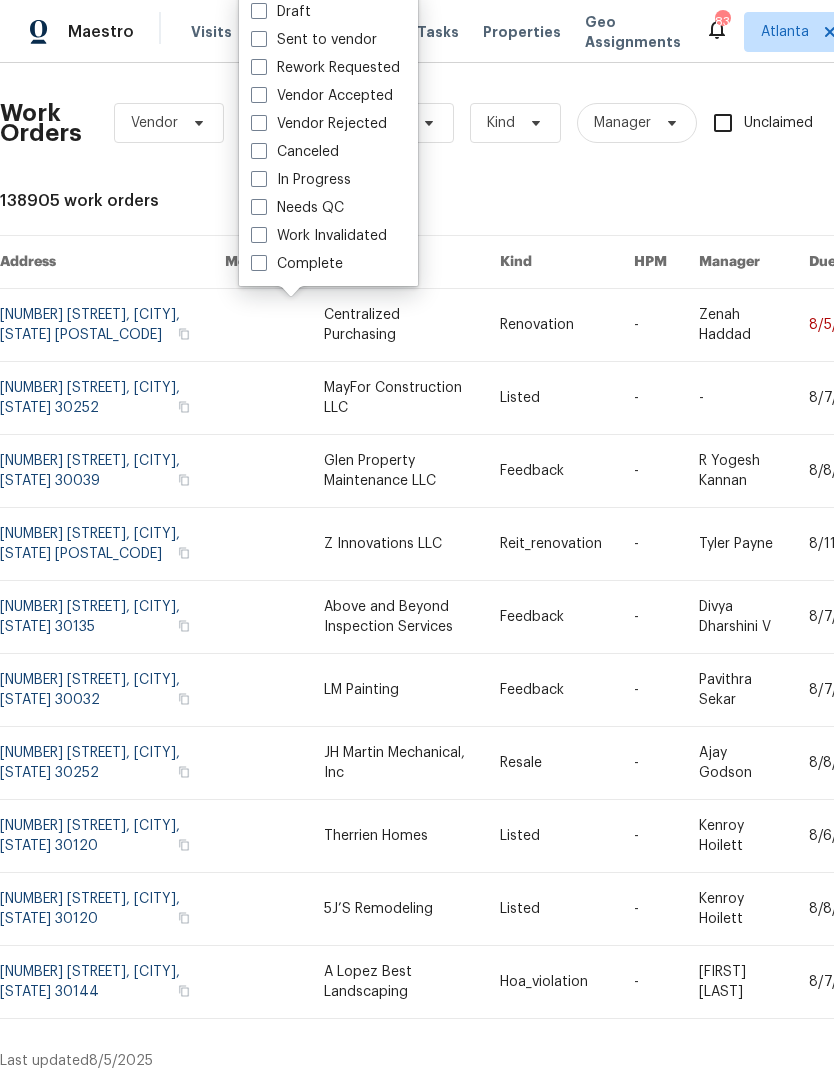 click on "Work Invalidated" at bounding box center (319, 236) 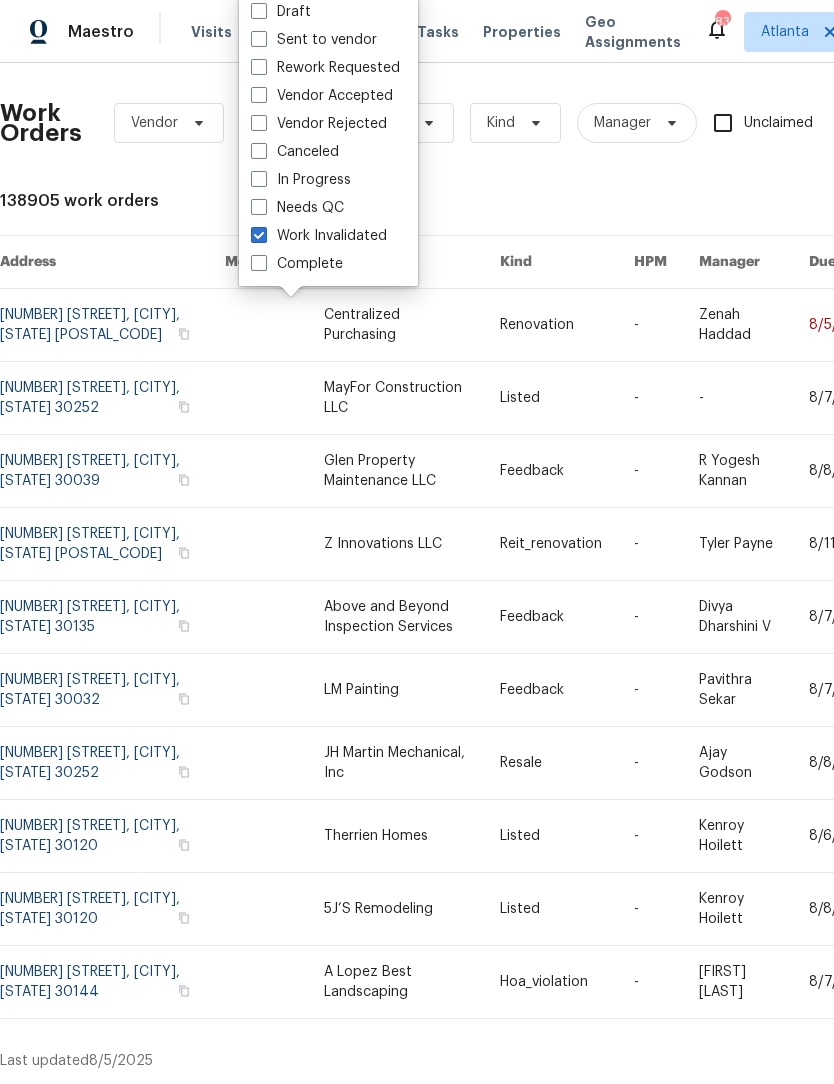 checkbox on "true" 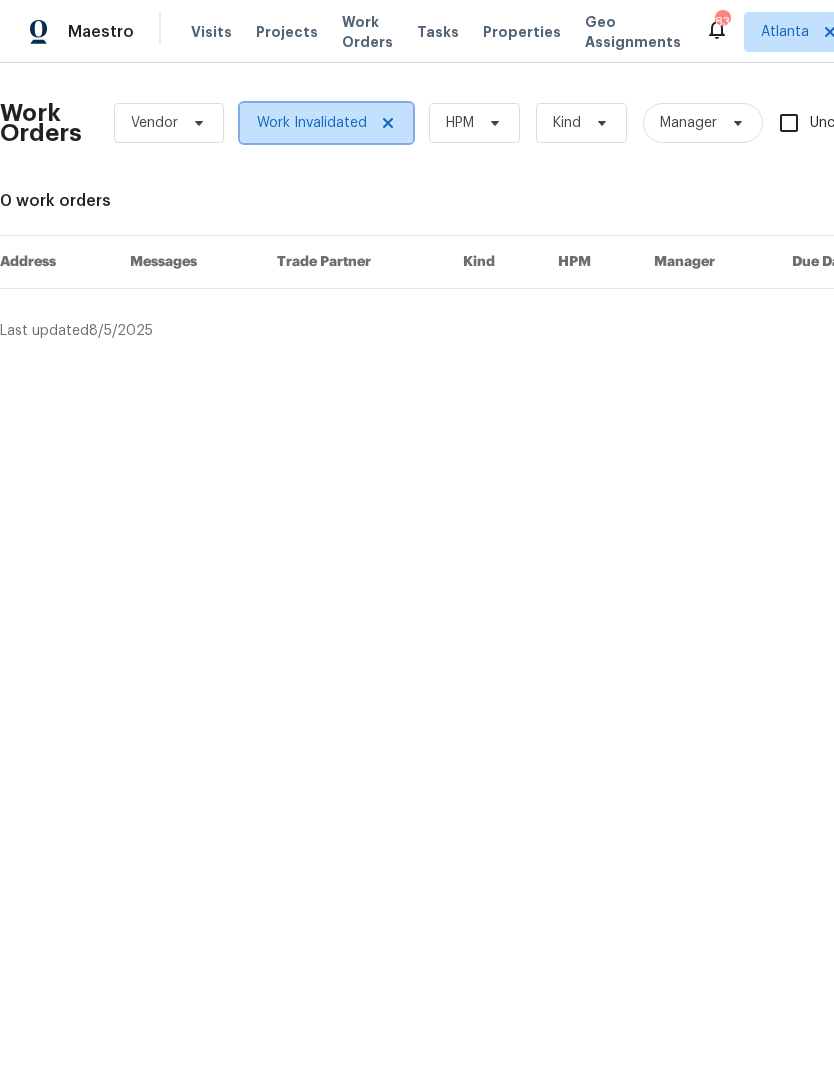 click 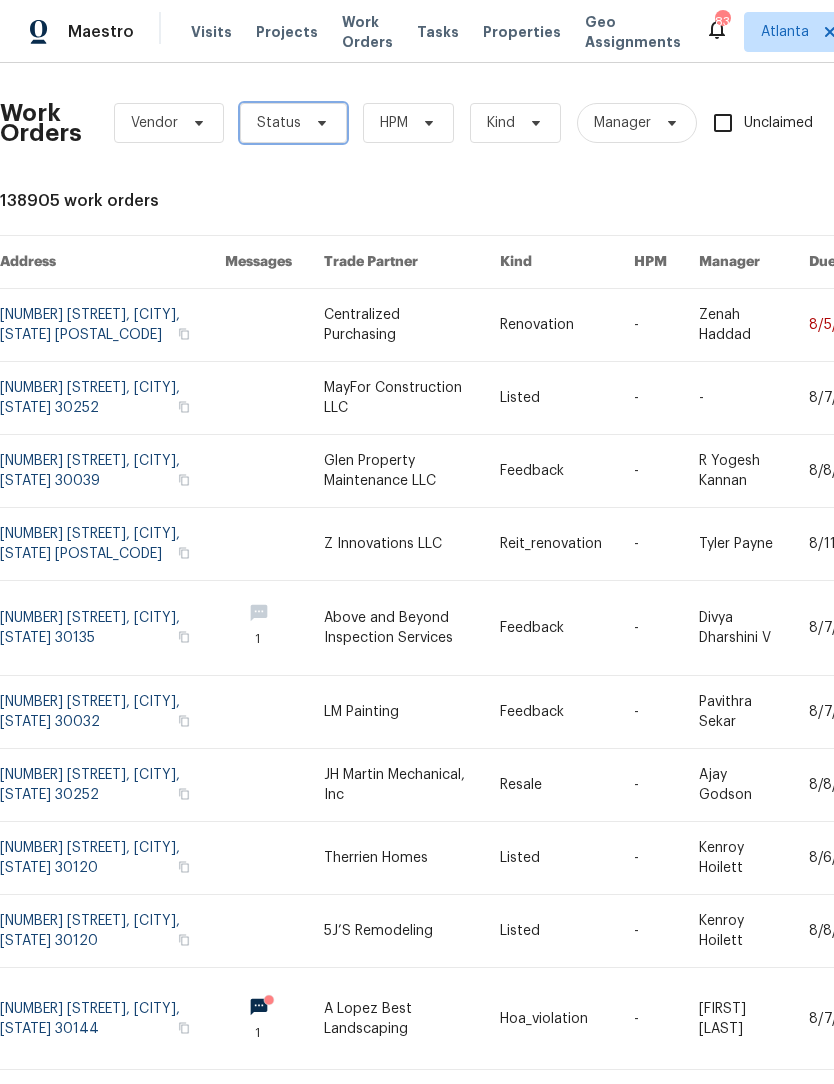click 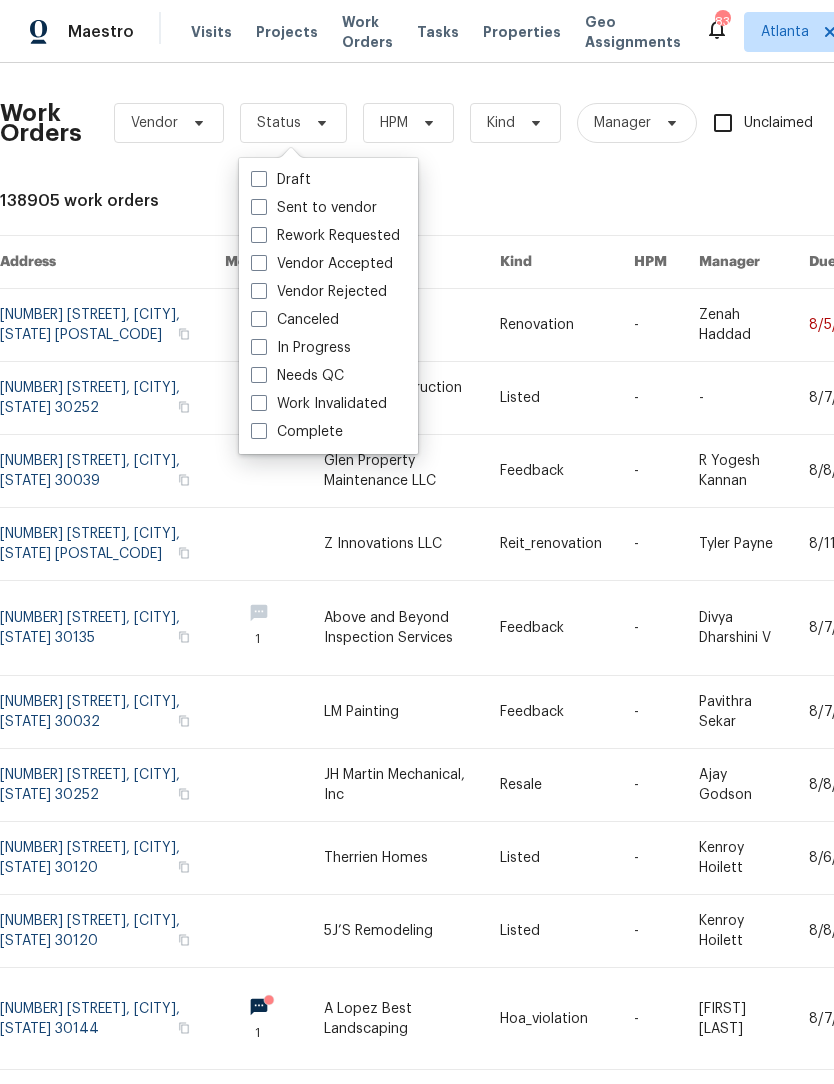 click at bounding box center (259, 375) 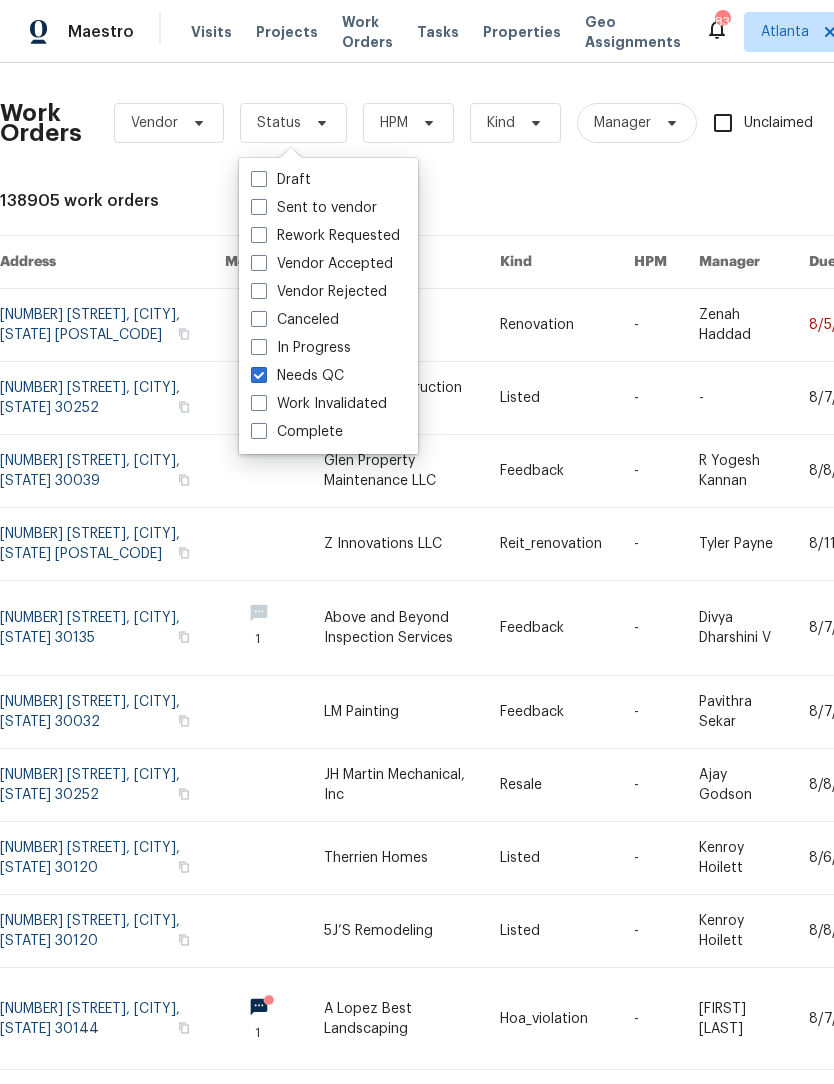 checkbox on "true" 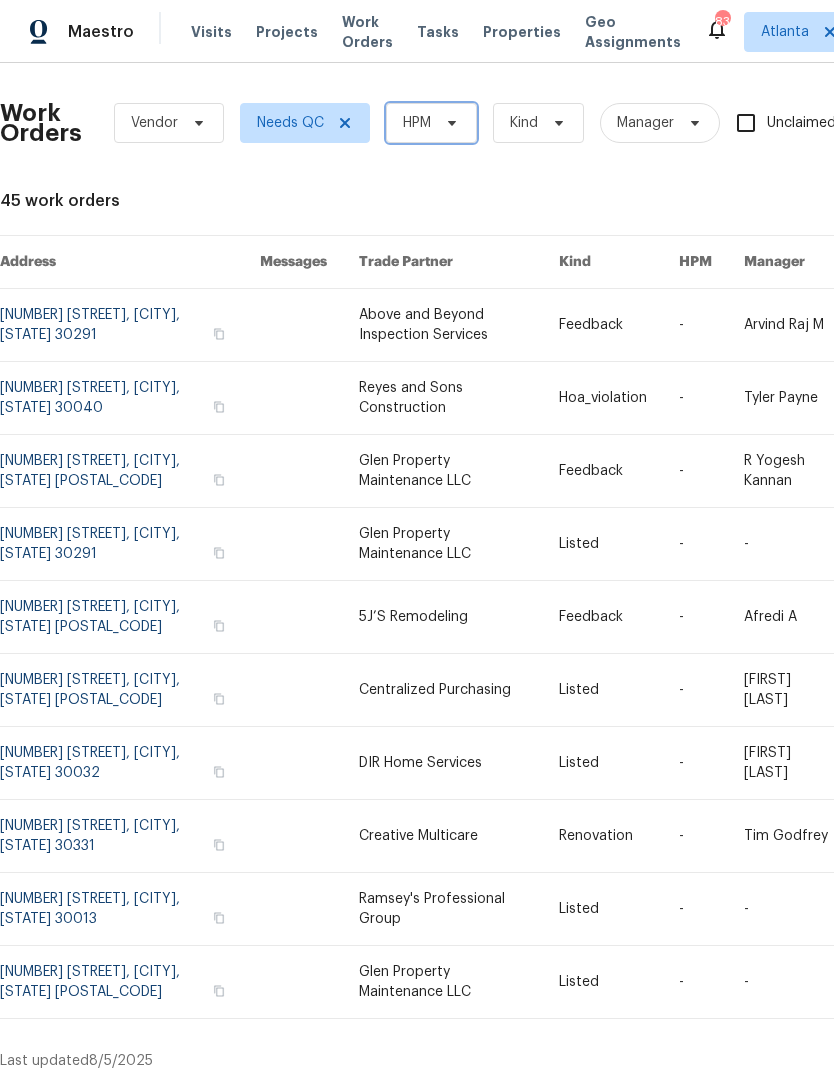 click 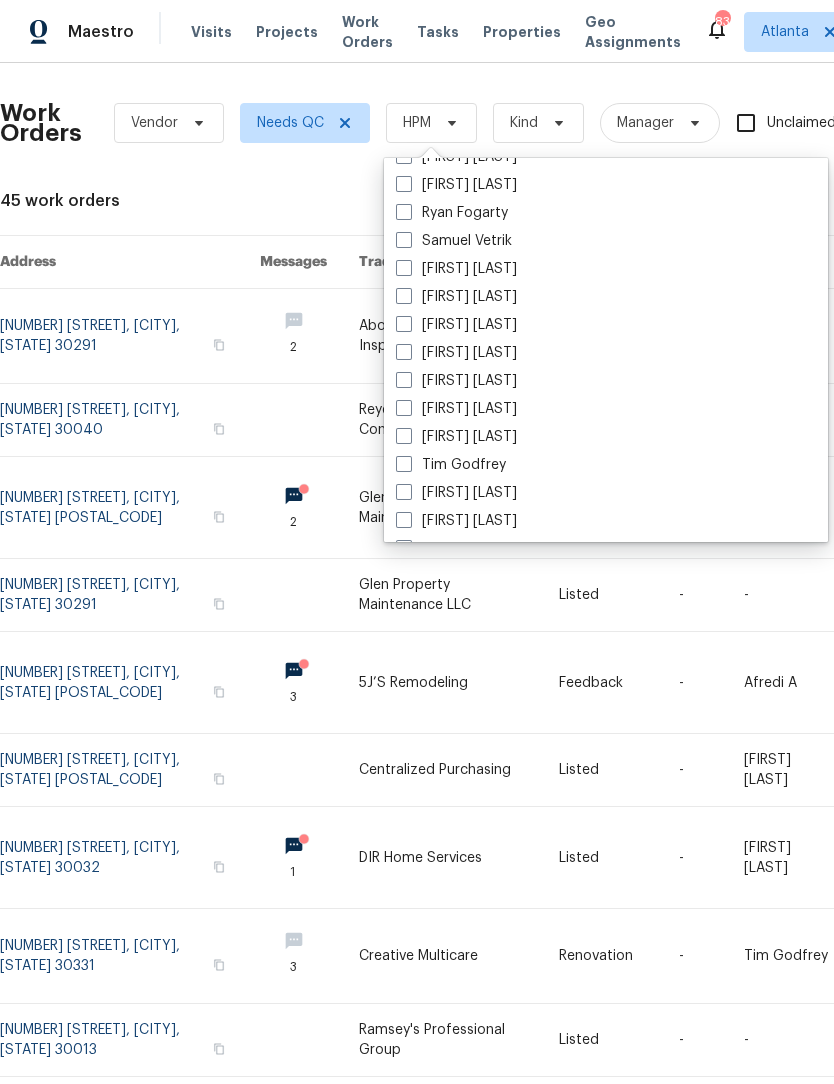 scroll, scrollTop: 1359, scrollLeft: 0, axis: vertical 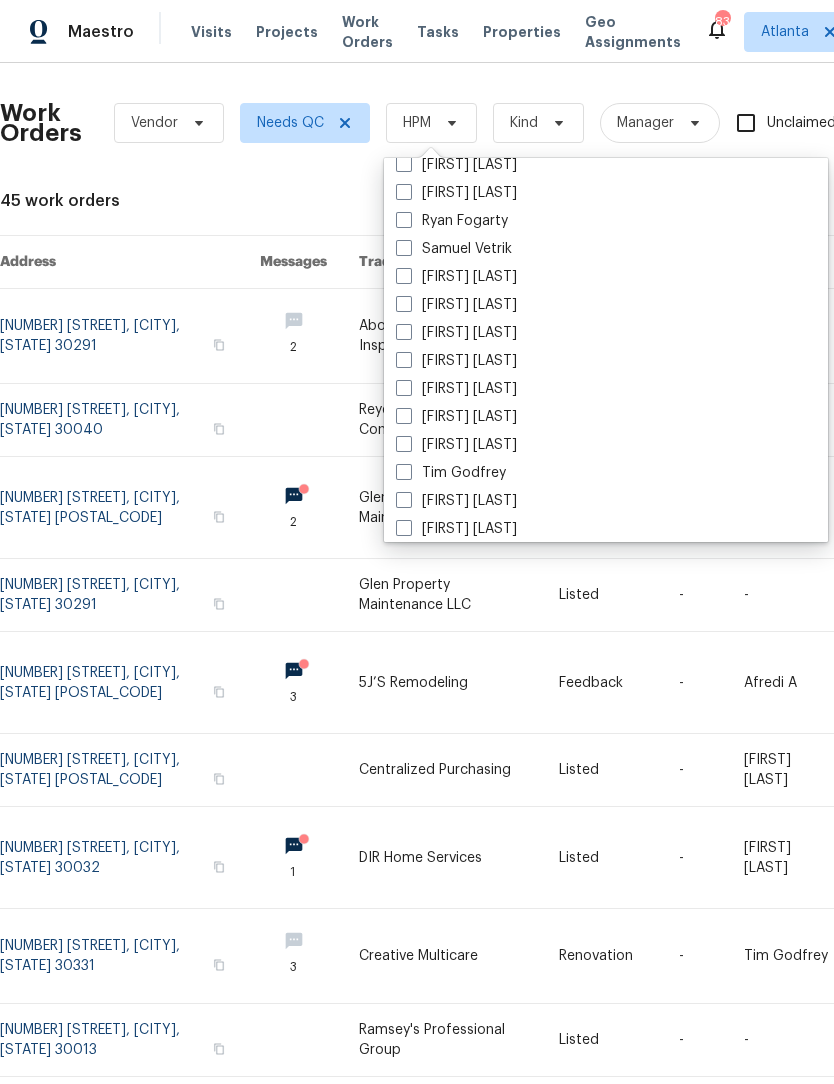 click at bounding box center (404, 276) 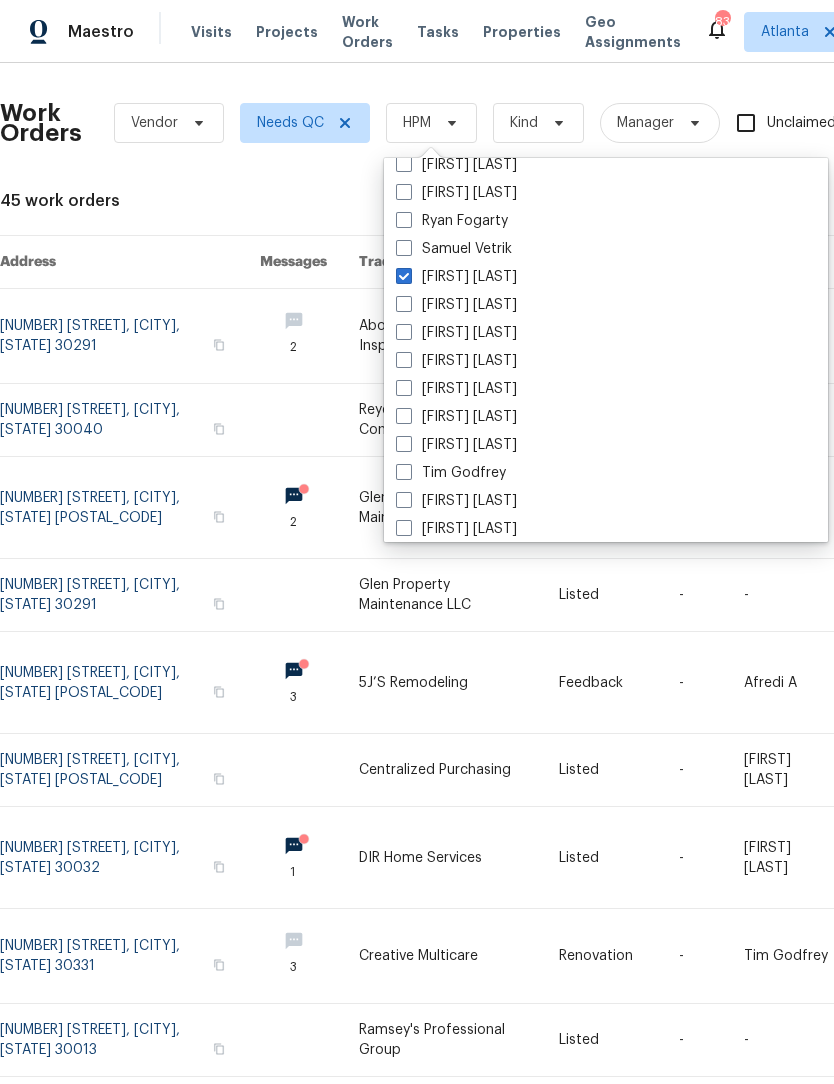 checkbox on "true" 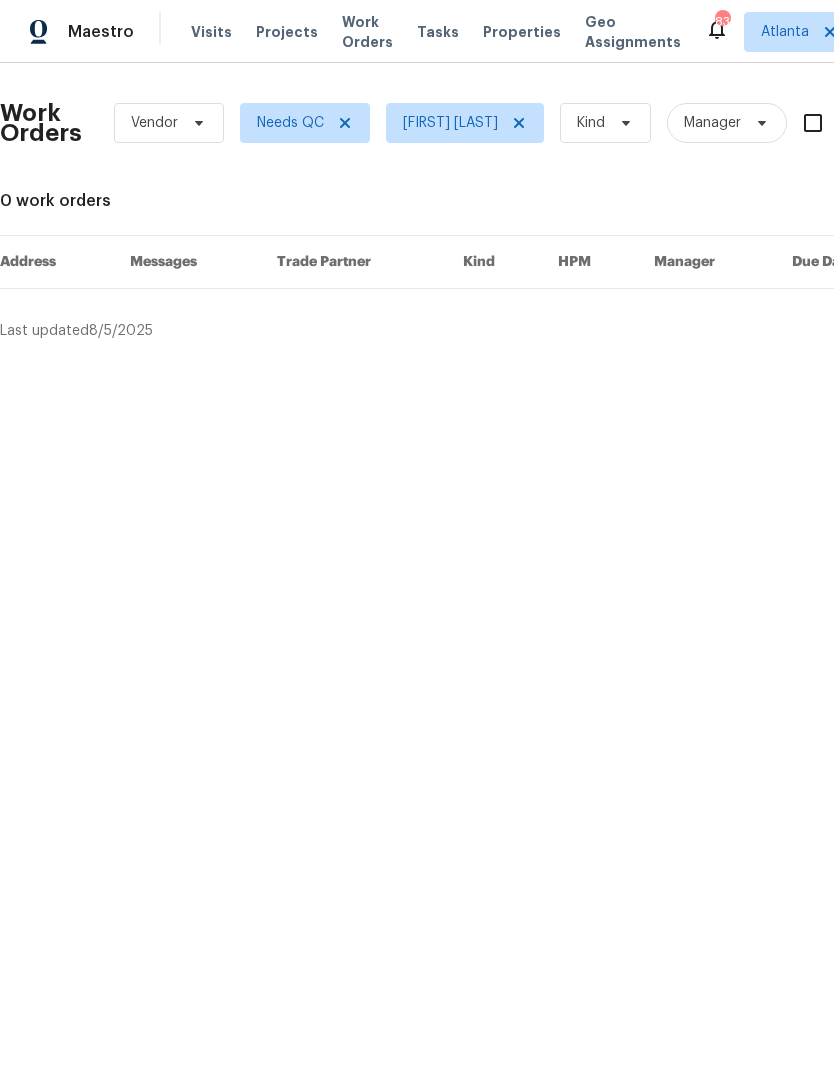 click on "Work Orders" at bounding box center [367, 32] 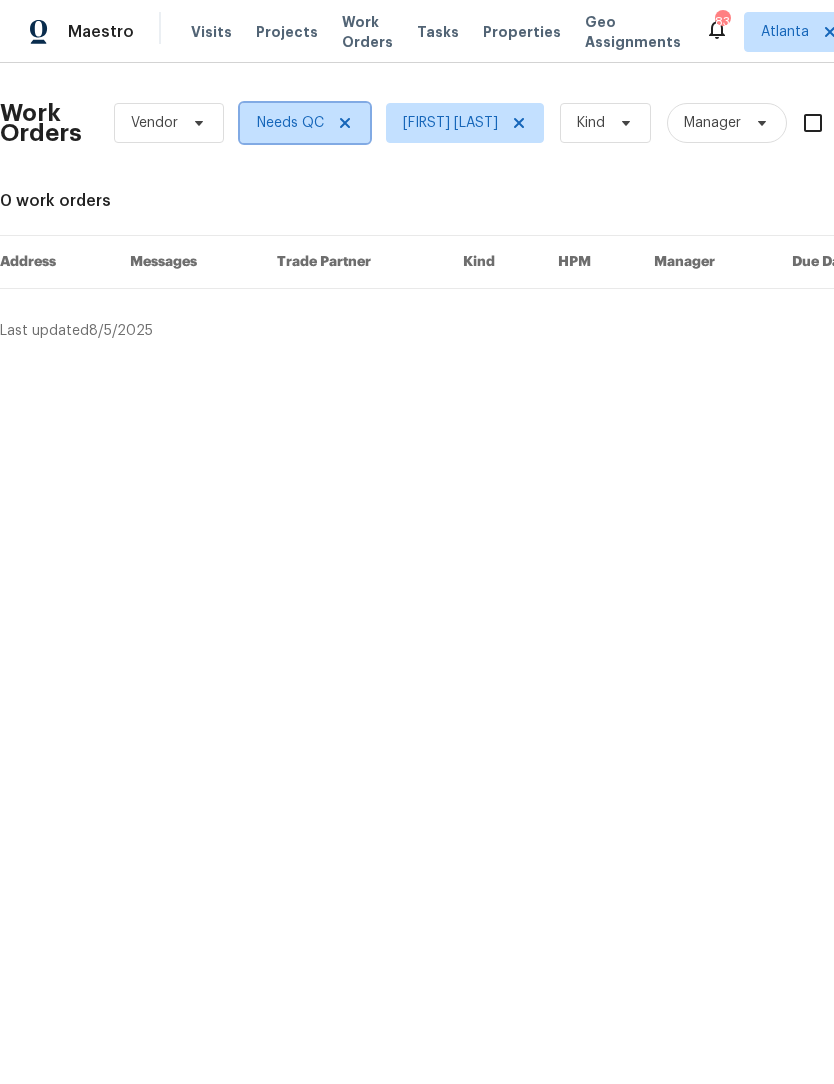click 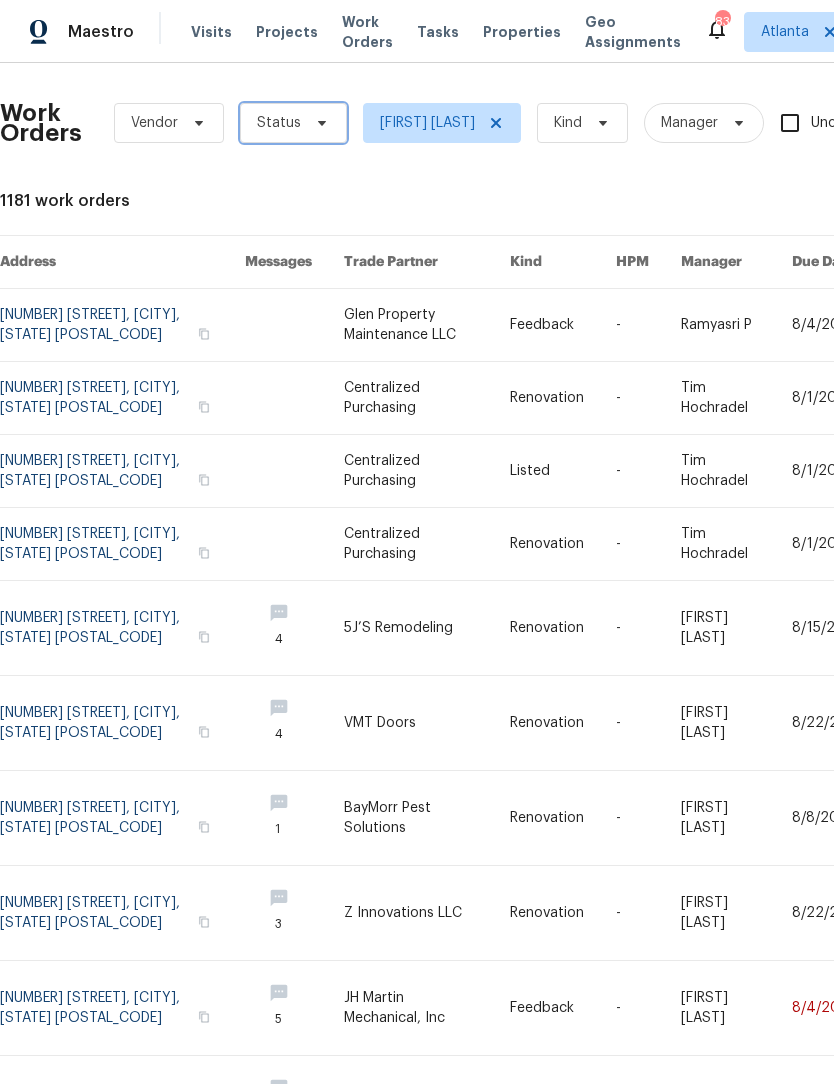 click 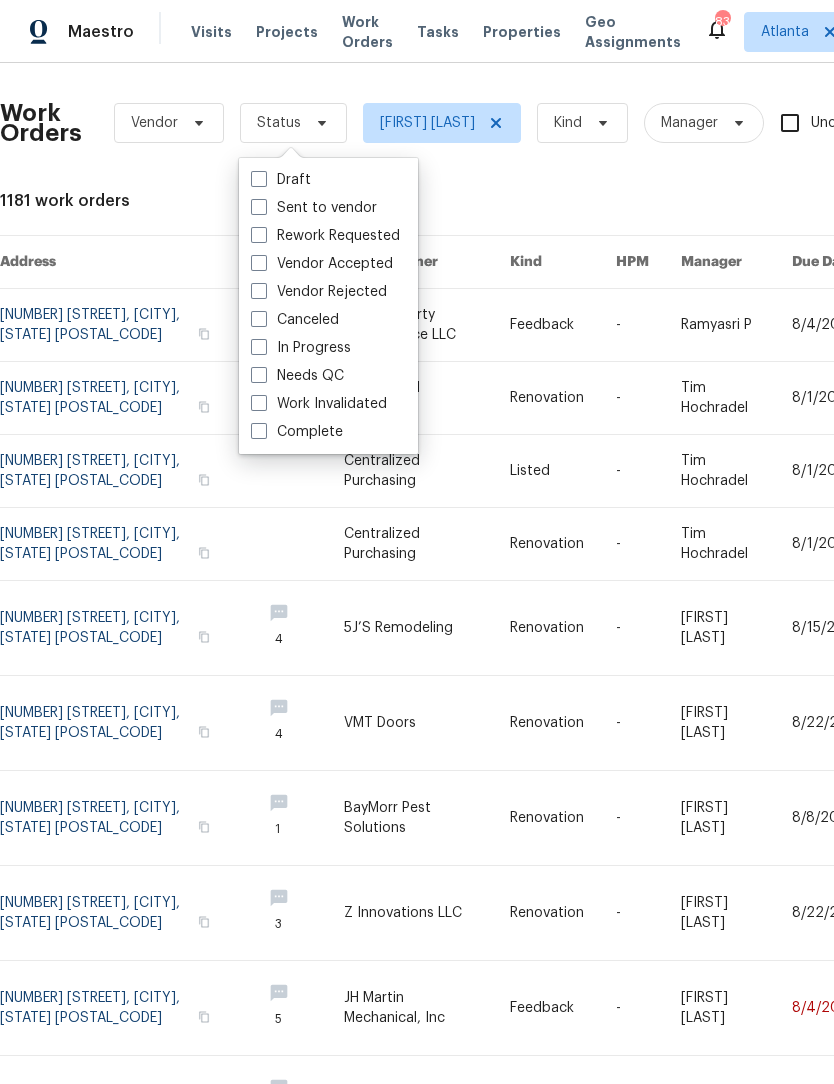 click at bounding box center [259, 347] 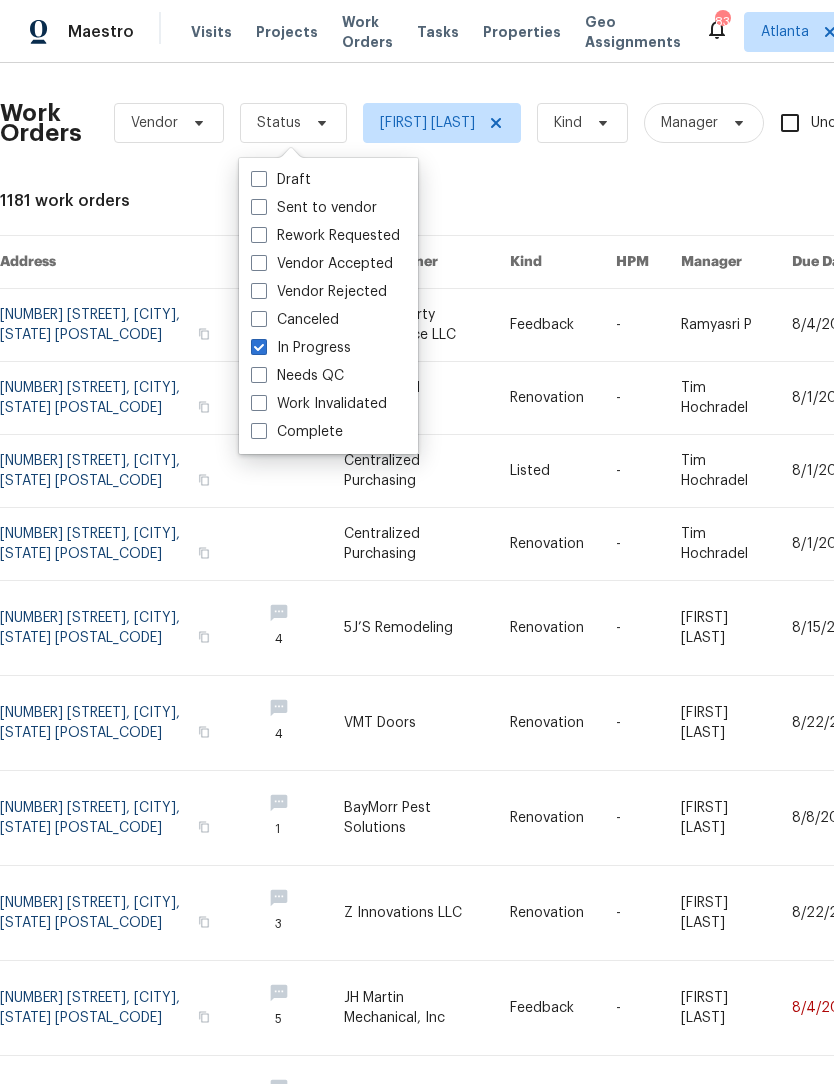 checkbox on "true" 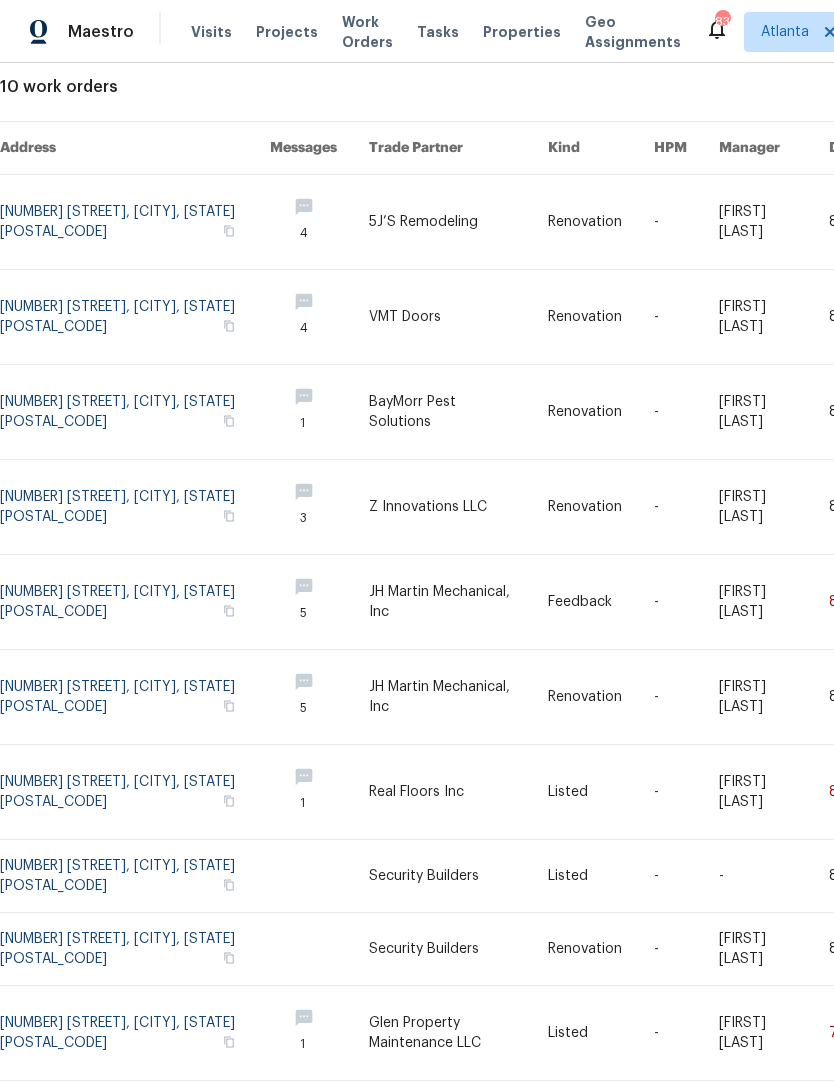 scroll, scrollTop: 113, scrollLeft: 0, axis: vertical 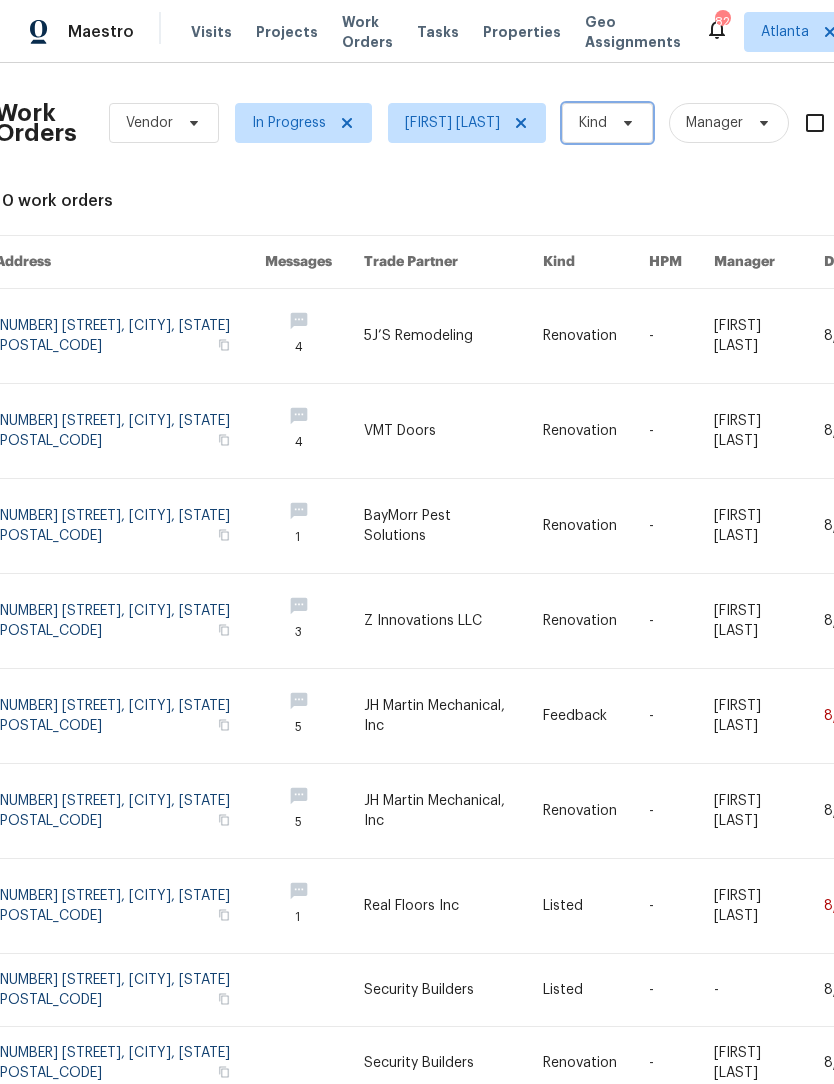 click on "Kind" at bounding box center (607, 123) 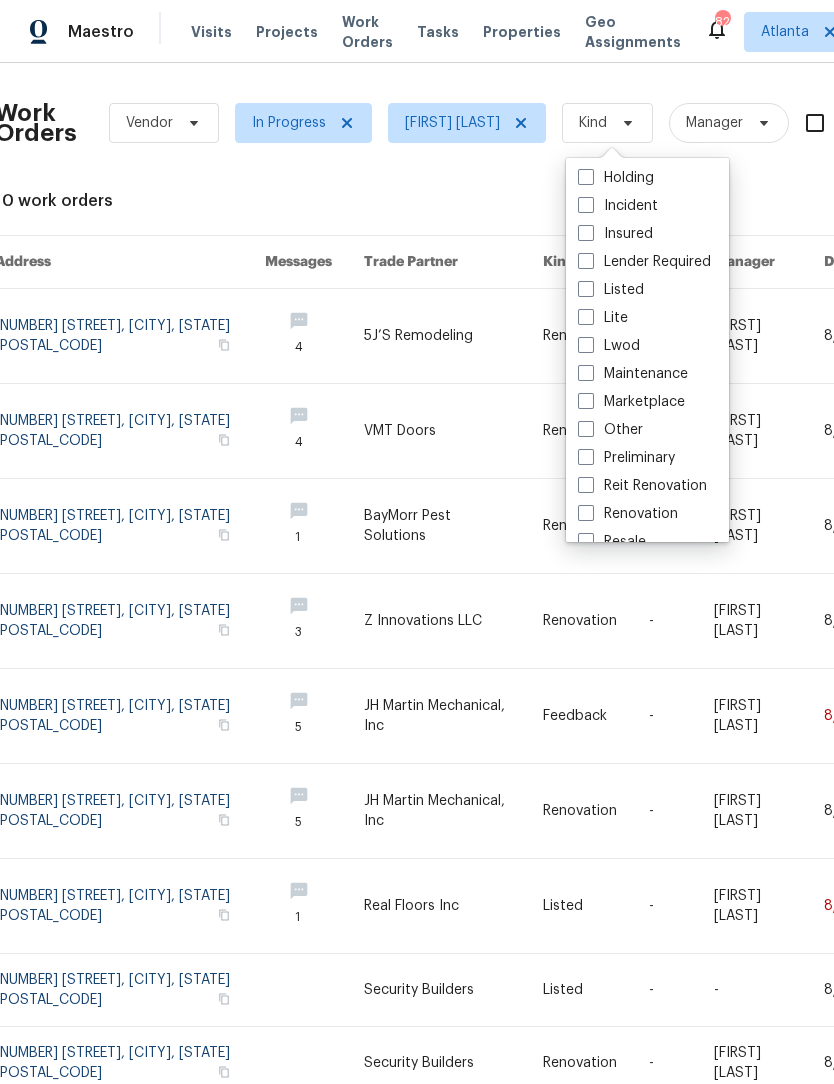 scroll, scrollTop: 3, scrollLeft: 0, axis: vertical 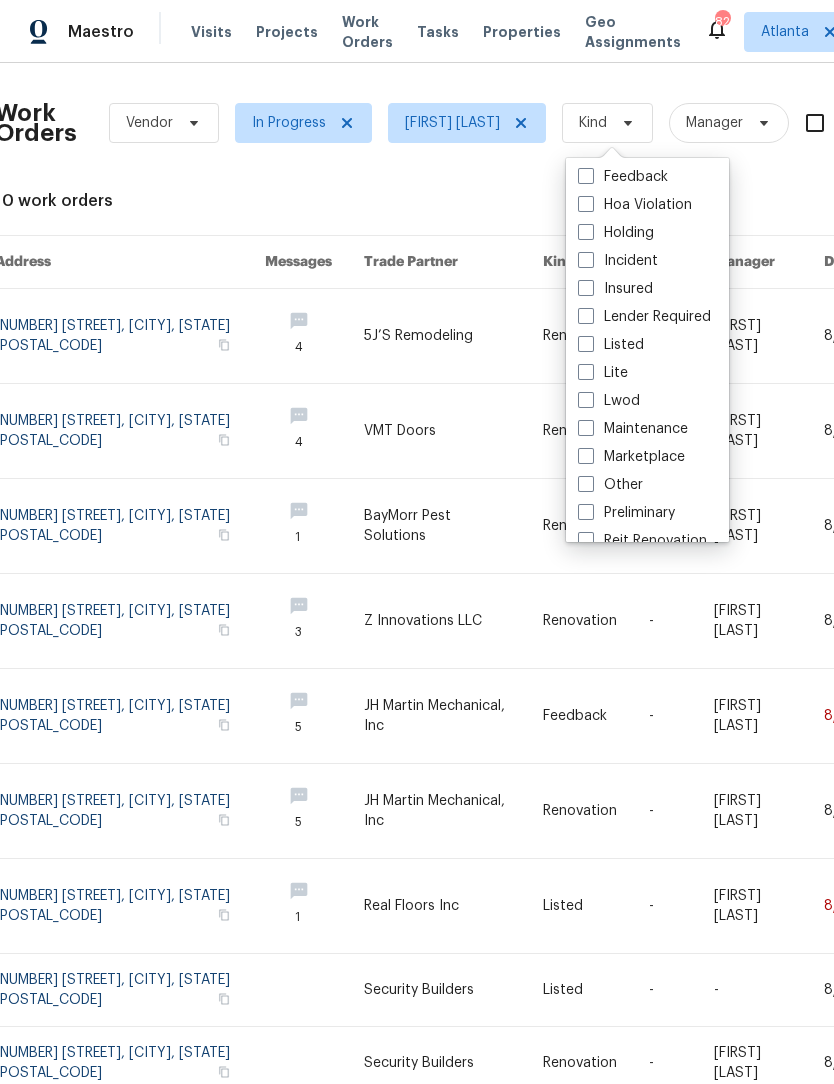 click at bounding box center [586, 344] 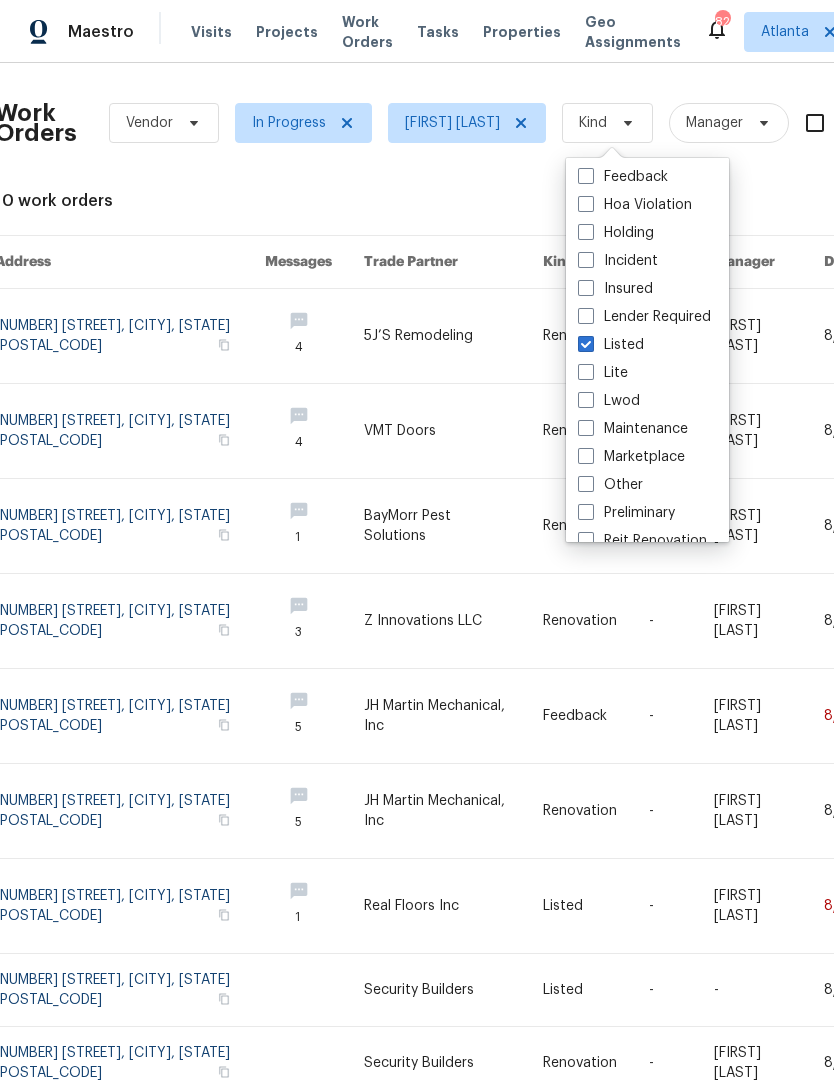 checkbox on "true" 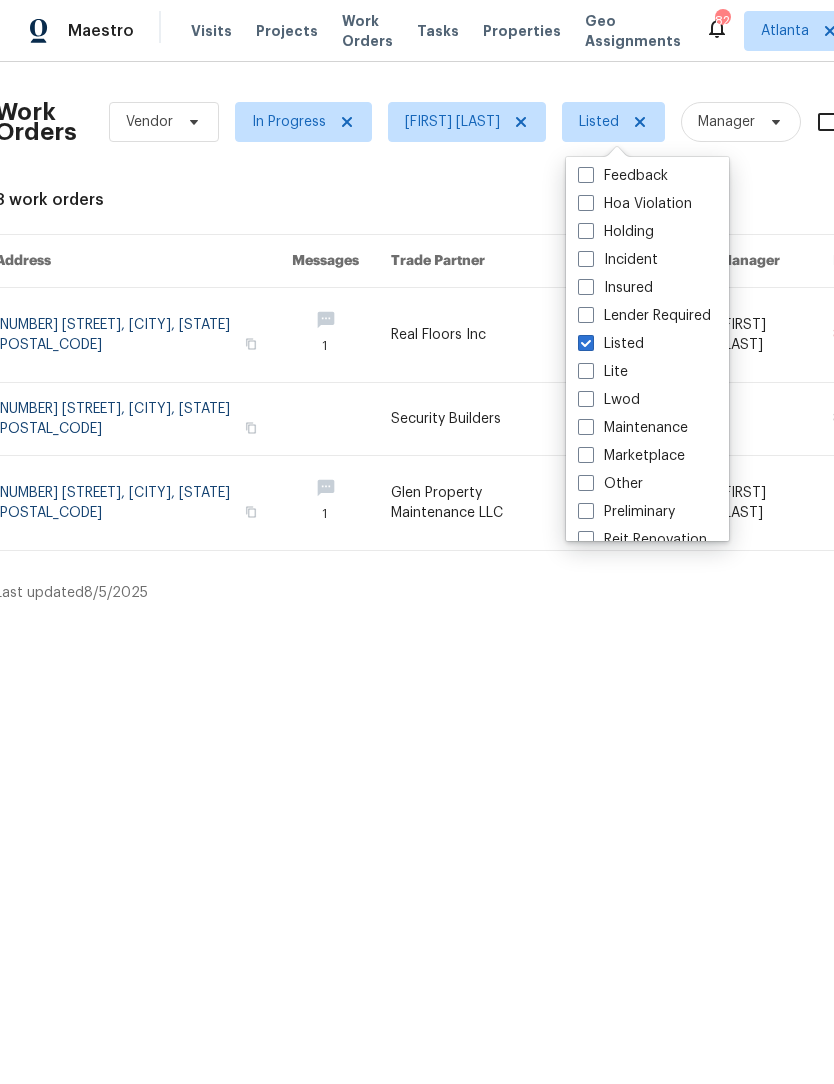 click on "Maestro Visits Projects Work Orders Tasks Properties Geo Assignments 82 Atlanta Scott Smathers Work Orders Vendor In Progress Scott Smathers Listed Manager Unclaimed ​ View Reno Index 3 work orders Address Messages Trade Partner Kind HPM Manager Due Date Budget Status 532 Hemlock Dr, Winder, GA   30680 1 Real Floors Inc Listed - Scott Smathers 8/5/2025 $4,195.23 In Progress 1935 Wenton Pl, Lawrenceville, GA   30044 Security Builders Listed - - 8/7/2025 $459.44 In Progress 532 Hemlock Dr, Winder, GA   30680 1 Glen Property Maintenance LLC Listed - Scott Smathers 7/28/2025 $4,571.80 In Progress Last updated  8/5/2025 1  of  1
Feedback Hoa Violation Holding Incident Insured Lender Required Listed Lite Lwod Maintenance Marketplace Other Preliminary Reit Renovation Renovation Resale Rework Sold Test" at bounding box center (417, 310) 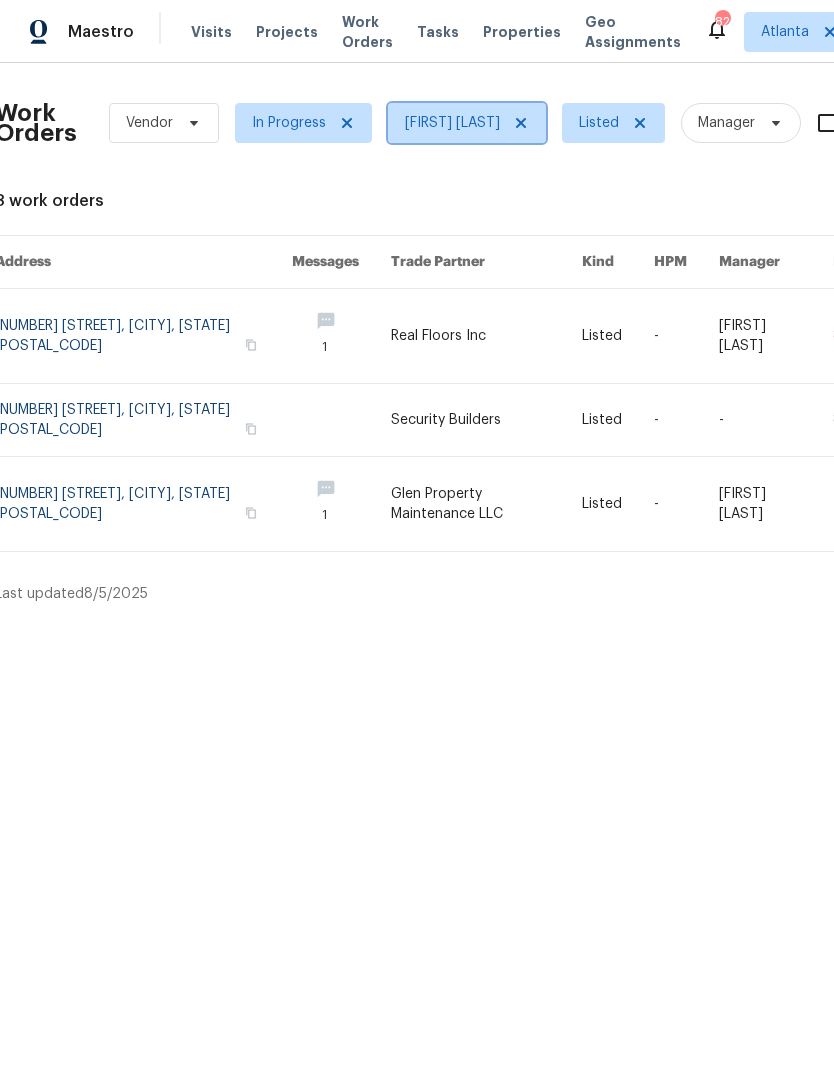 click 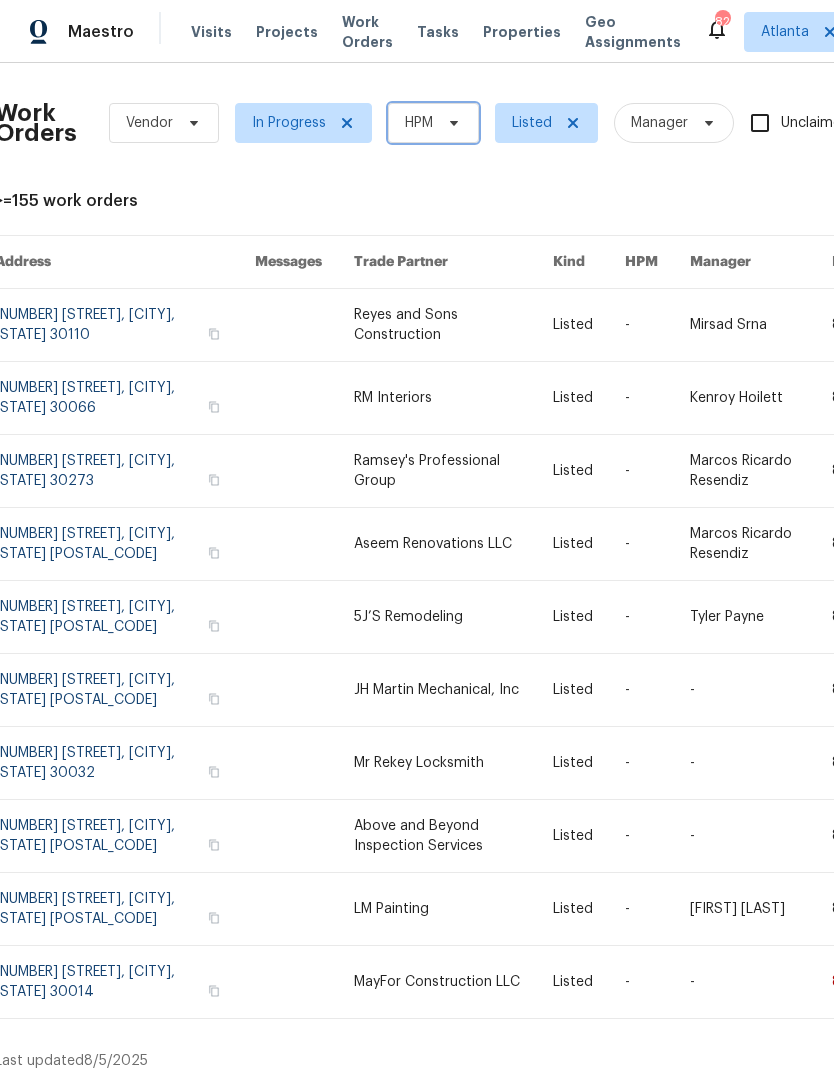 click 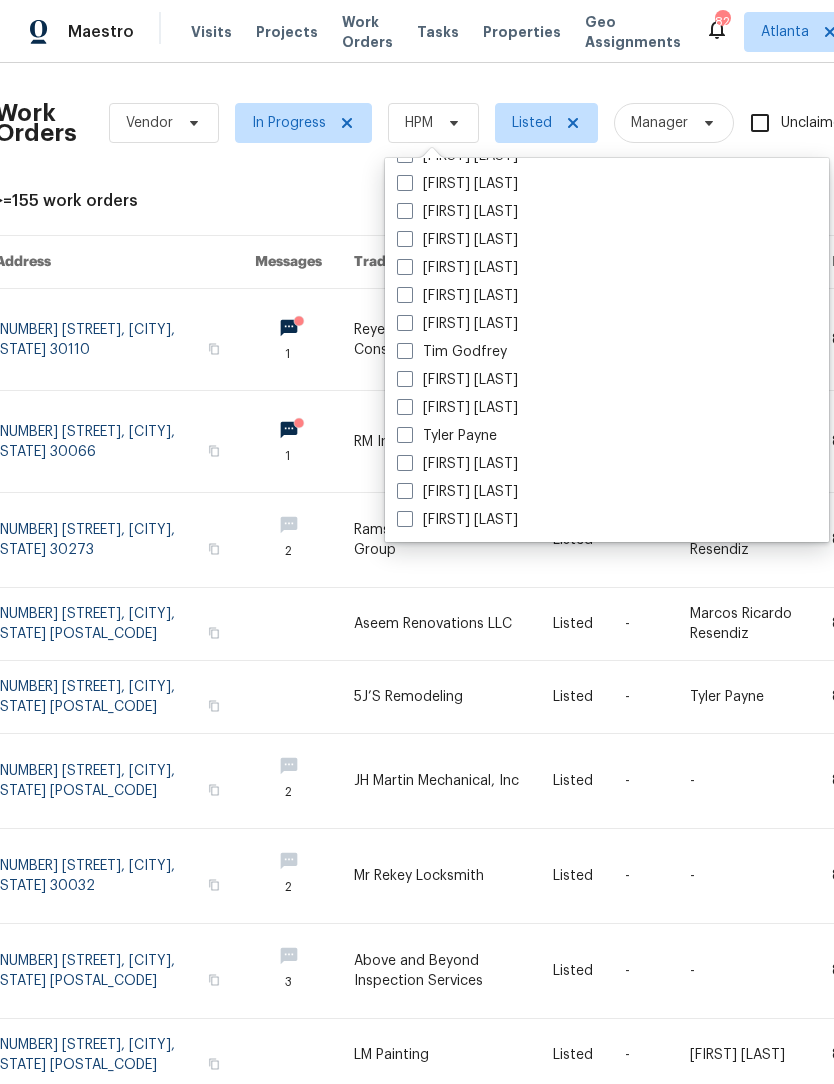 scroll, scrollTop: 1480, scrollLeft: 0, axis: vertical 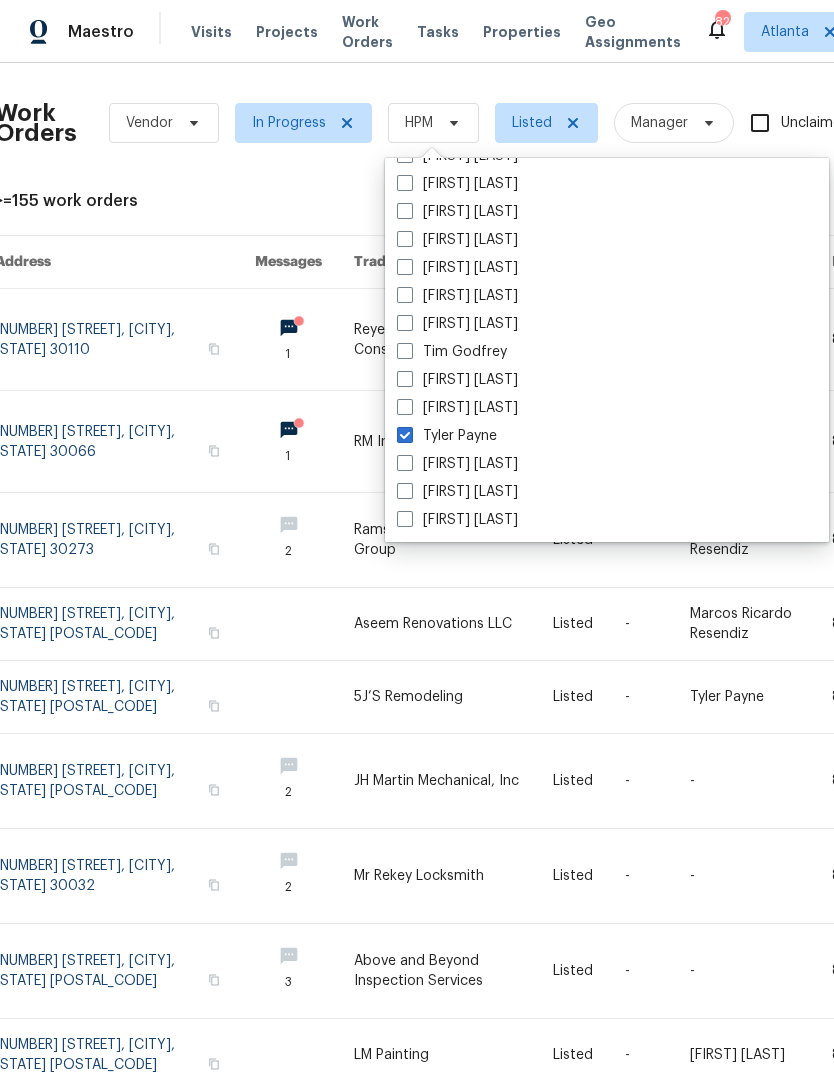 checkbox on "true" 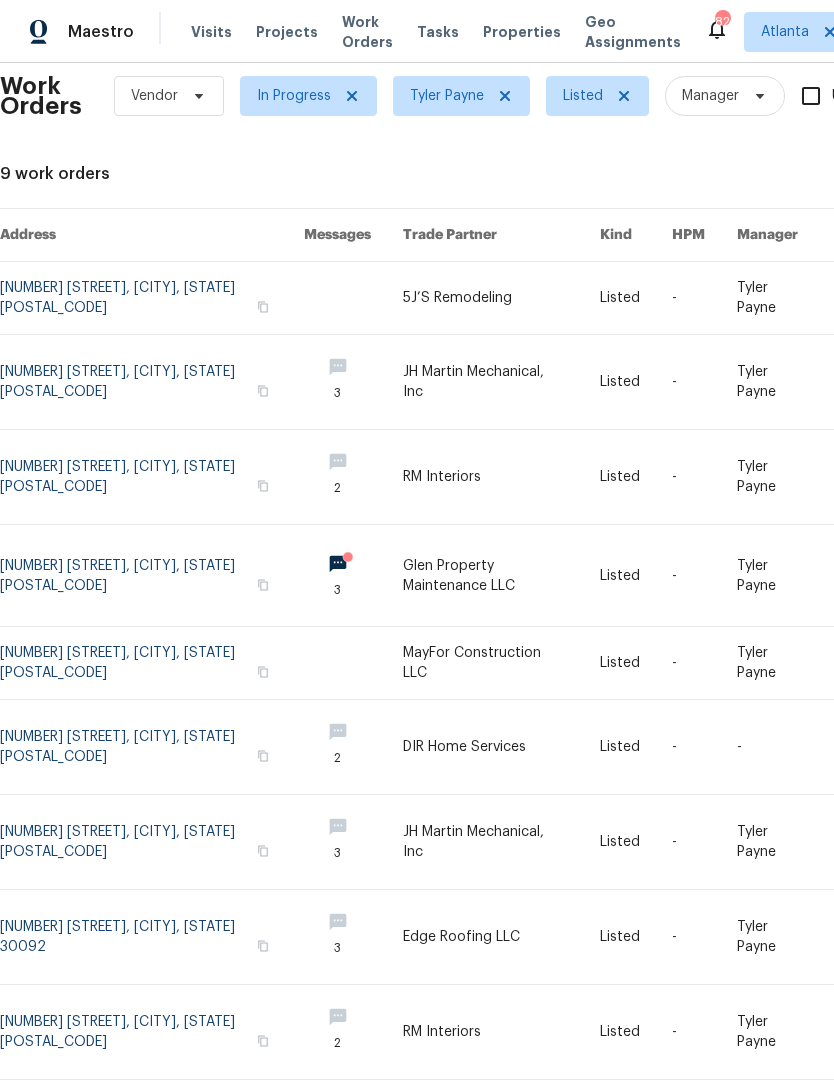 scroll, scrollTop: 25, scrollLeft: 0, axis: vertical 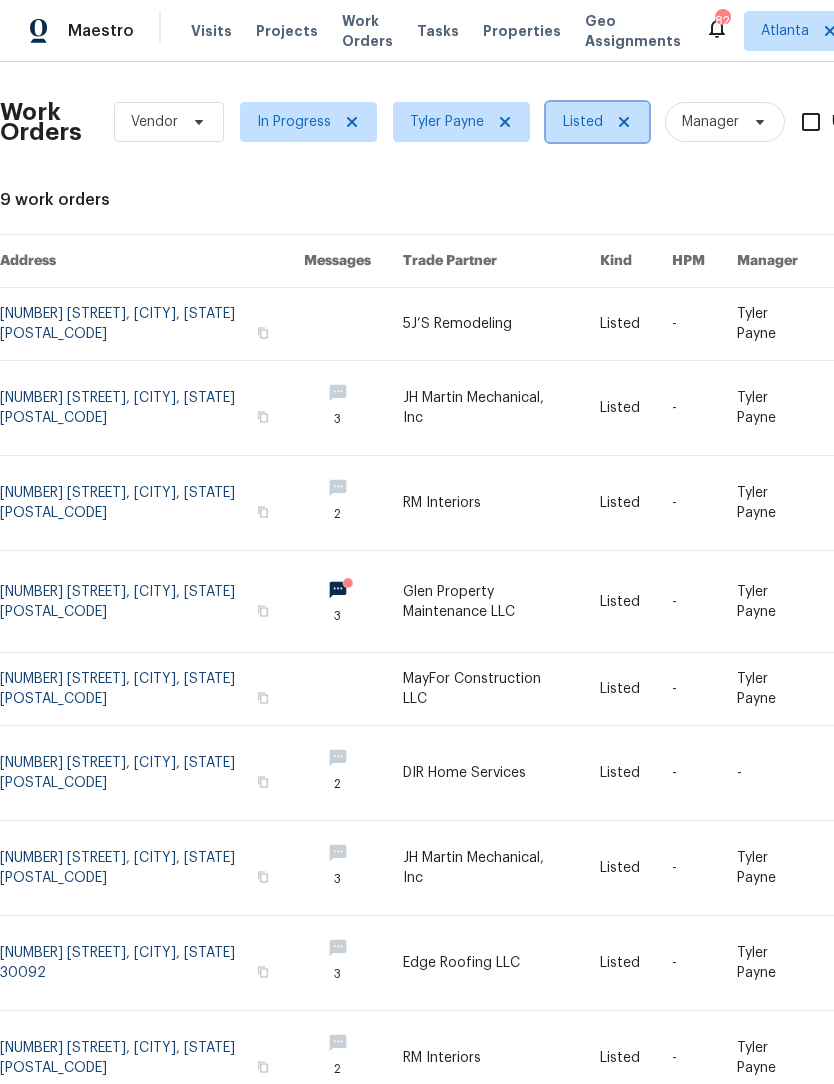 click 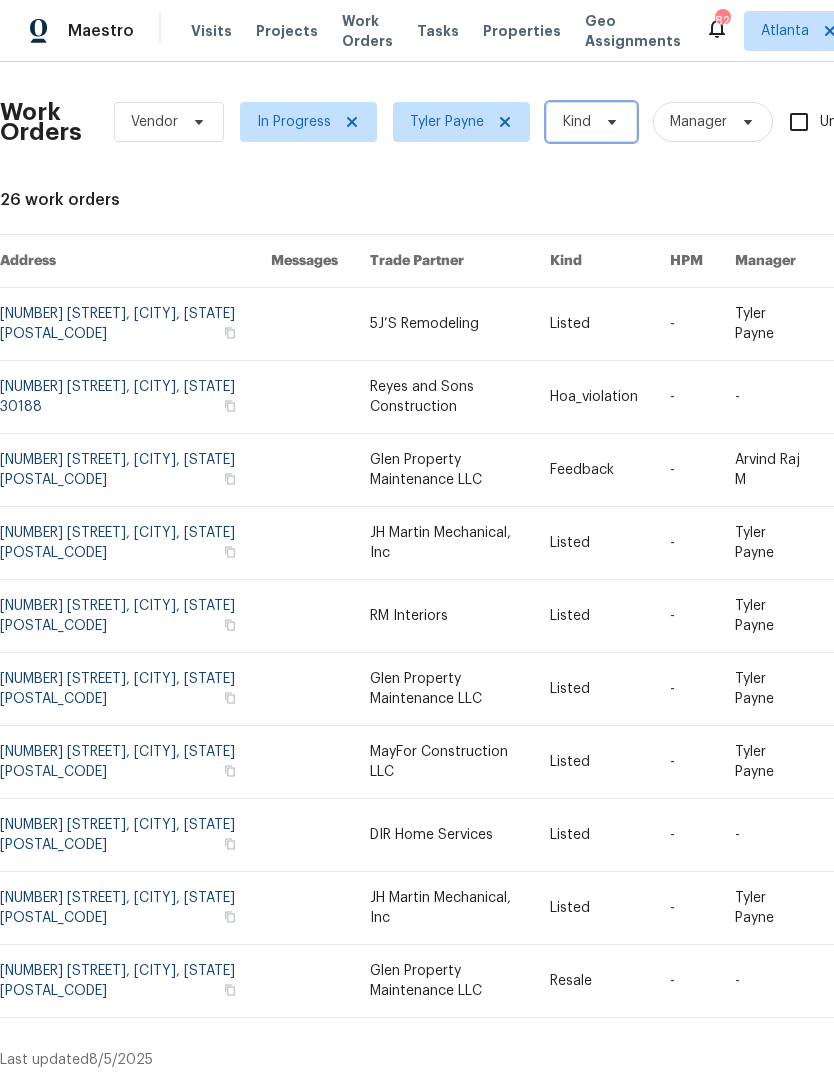 scroll, scrollTop: 1, scrollLeft: 0, axis: vertical 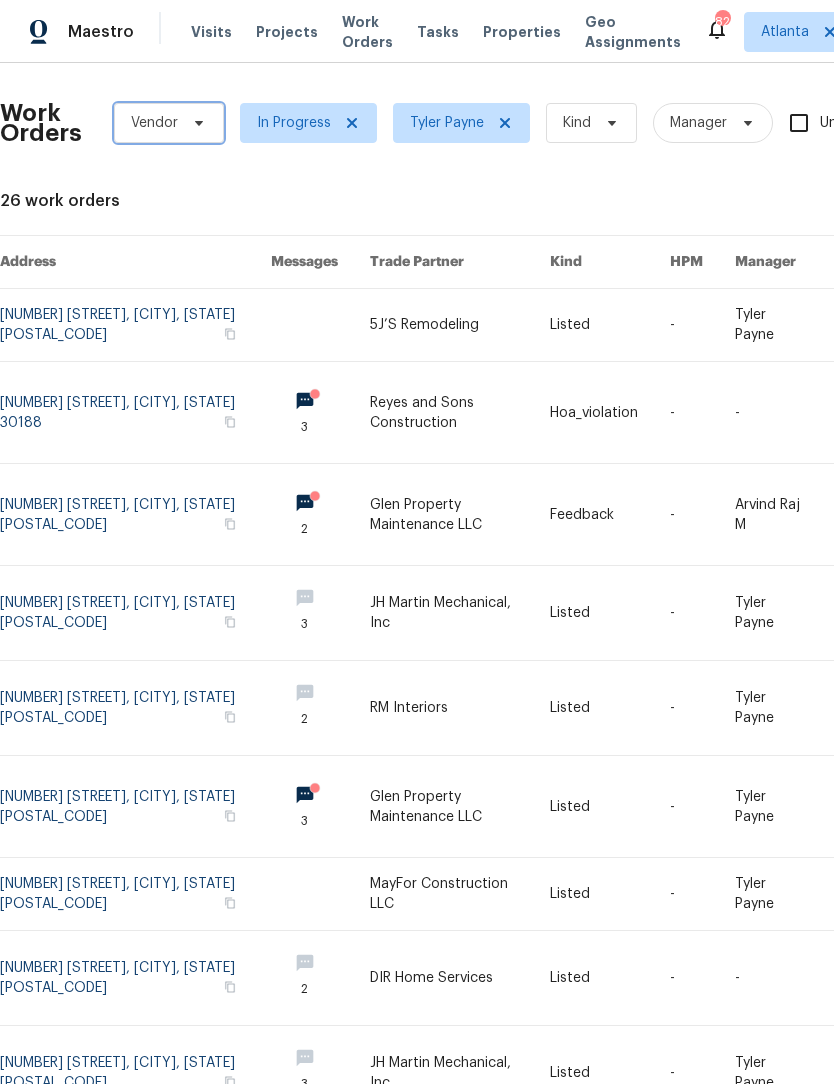 click on "Vendor" at bounding box center [169, 123] 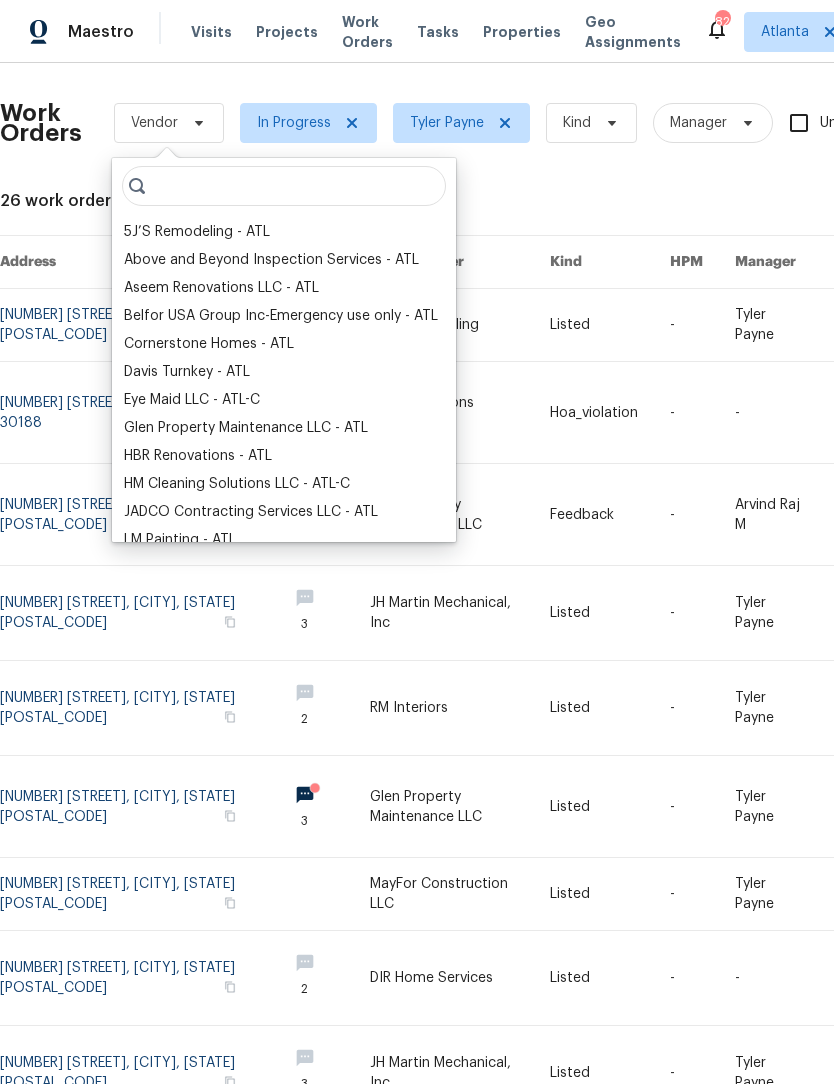 scroll, scrollTop: 0, scrollLeft: 0, axis: both 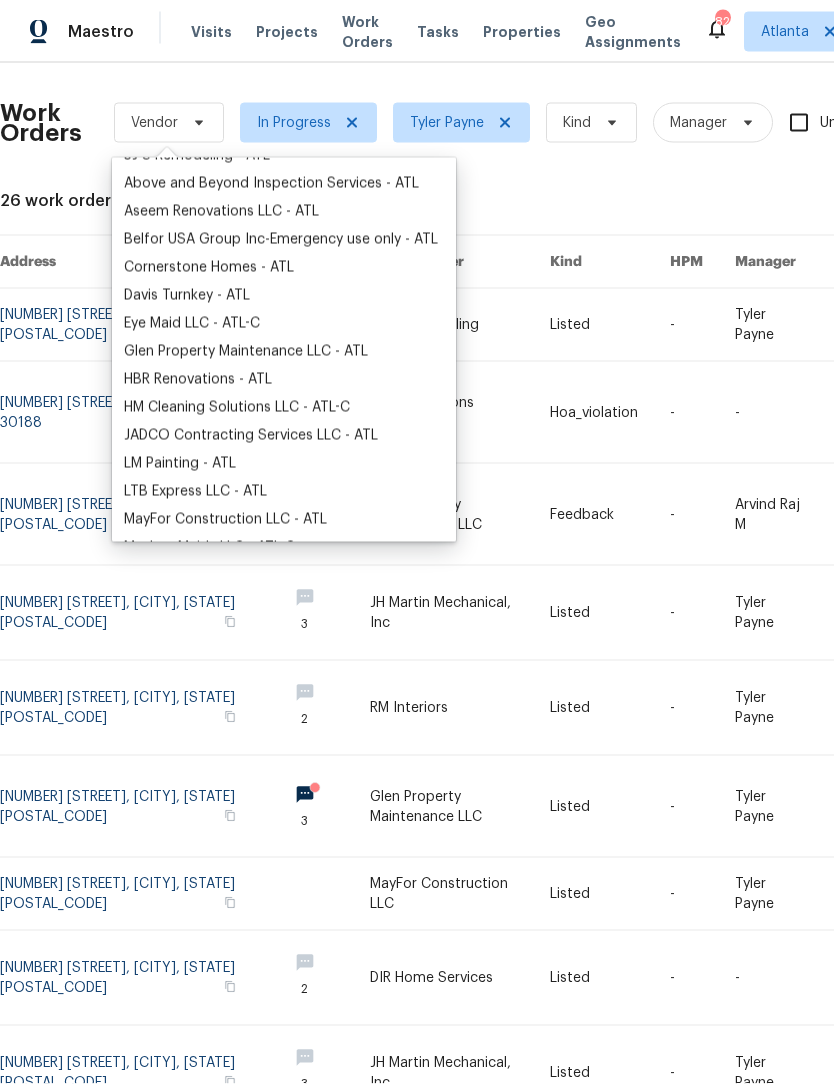 click on "Glen Property Maintenance LLC - ATL" at bounding box center (246, 352) 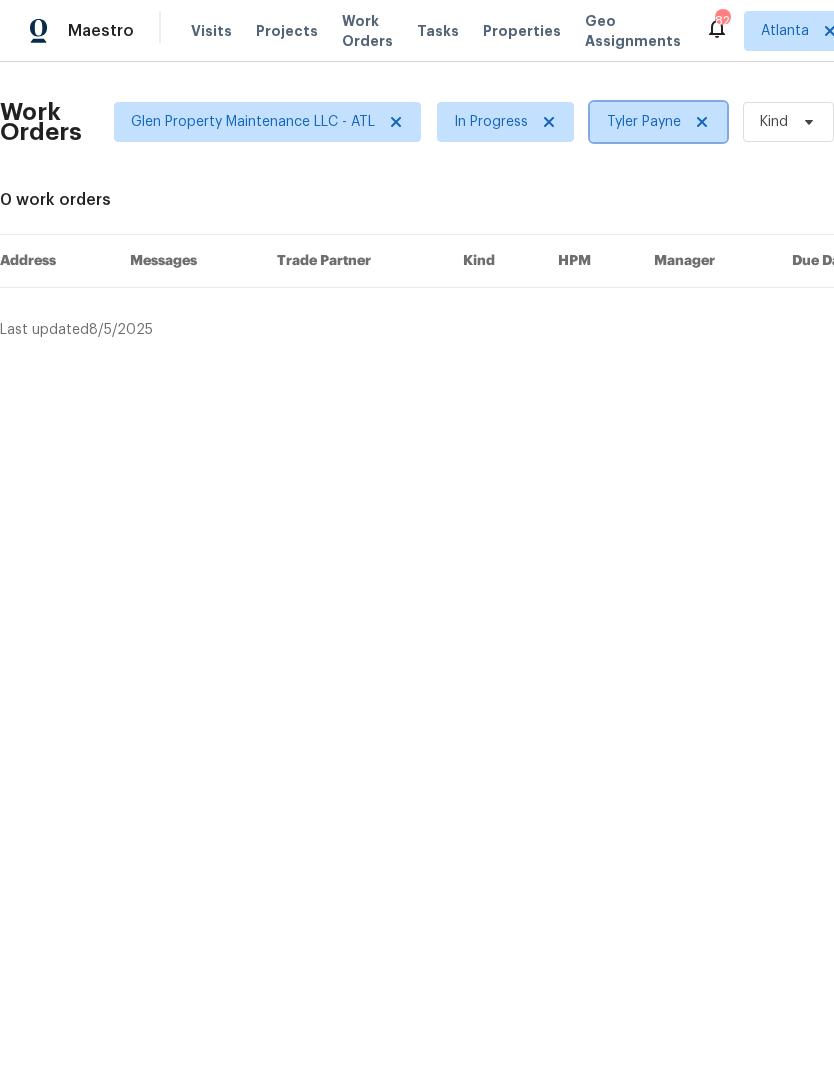click 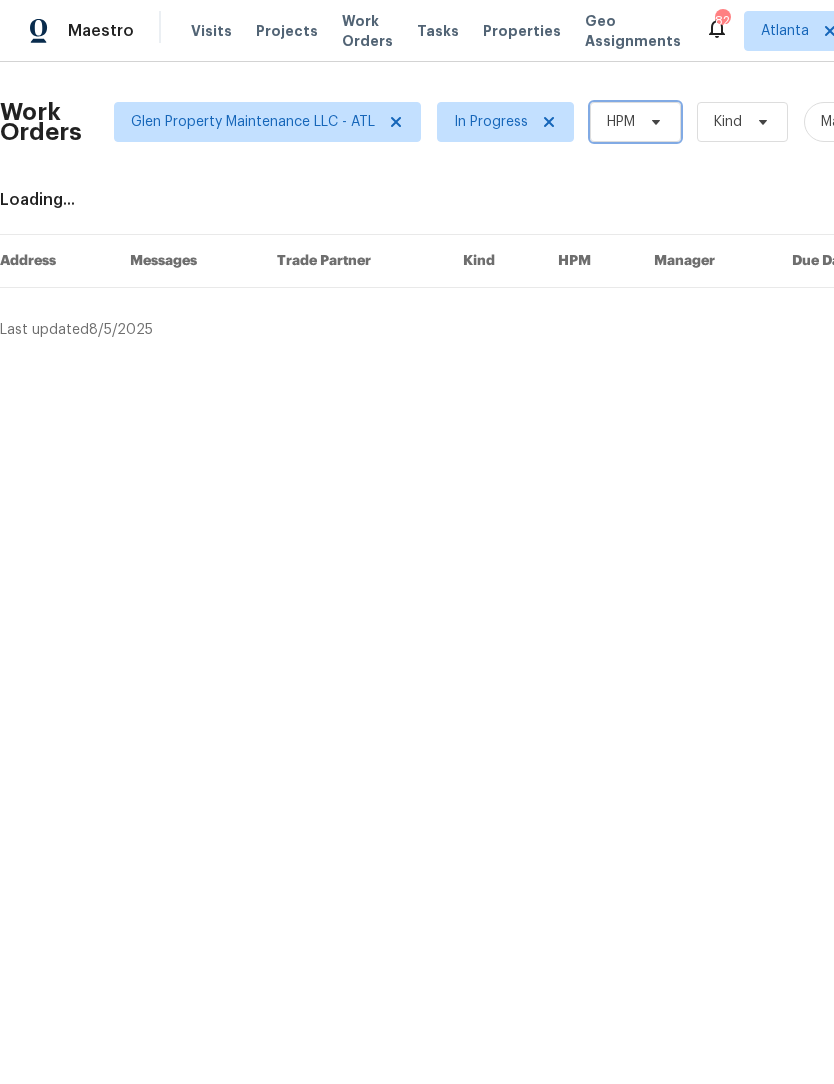 scroll, scrollTop: 1, scrollLeft: 0, axis: vertical 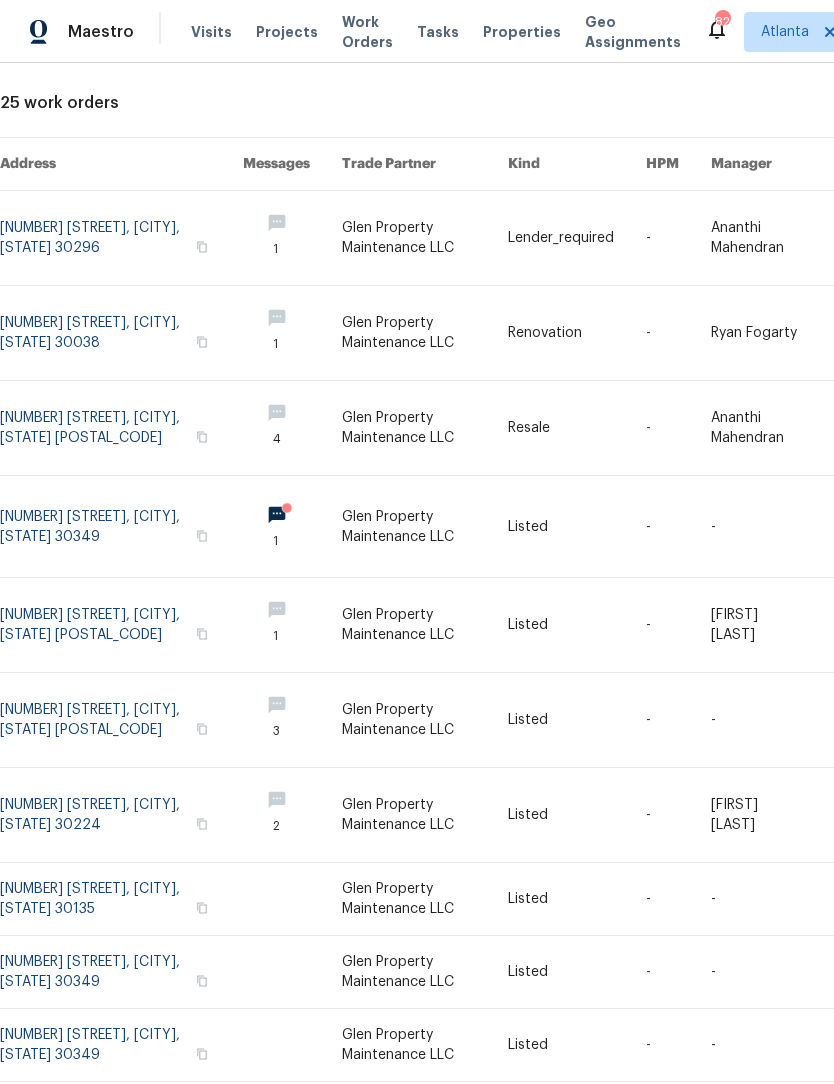 click on "Work Orders" at bounding box center (367, 32) 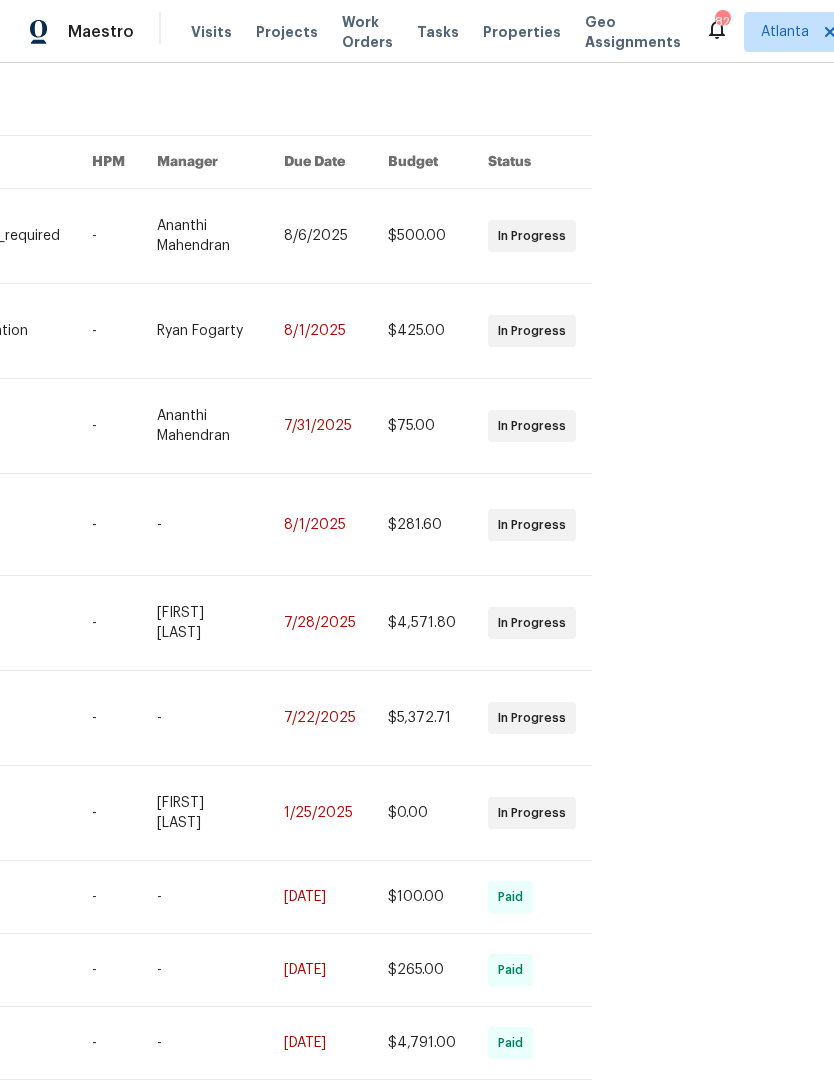 scroll, scrollTop: 98, scrollLeft: 556, axis: both 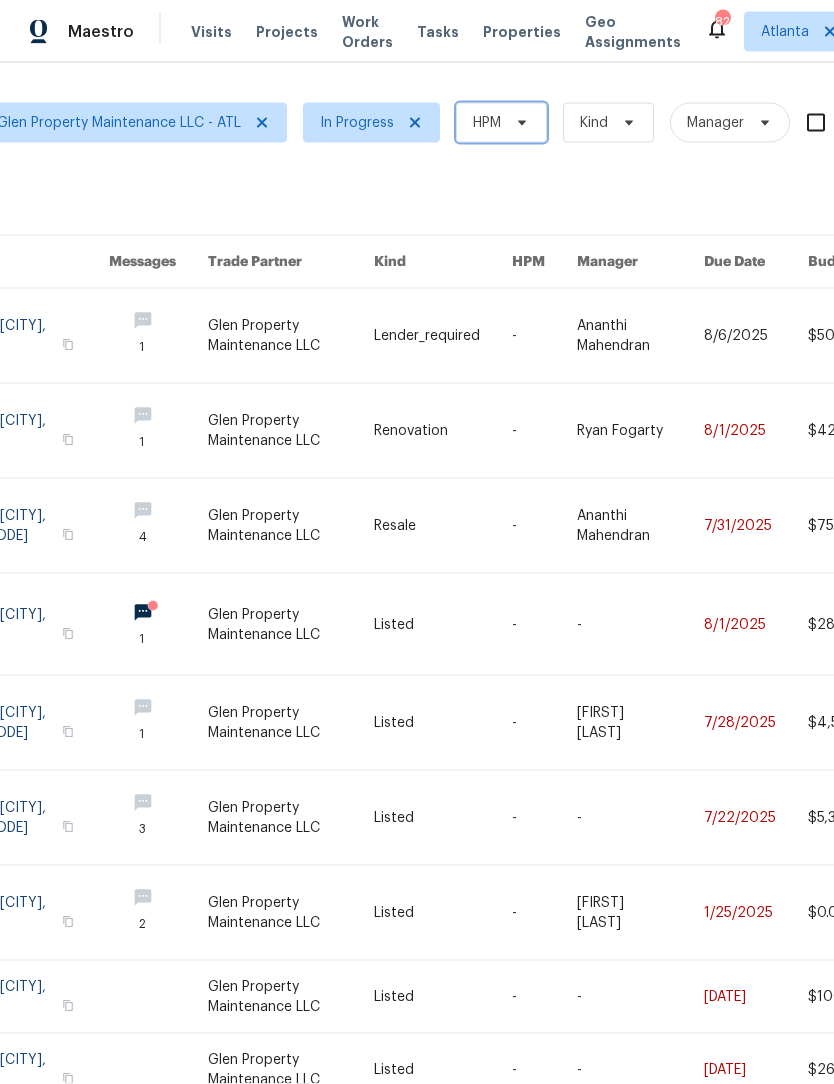 click 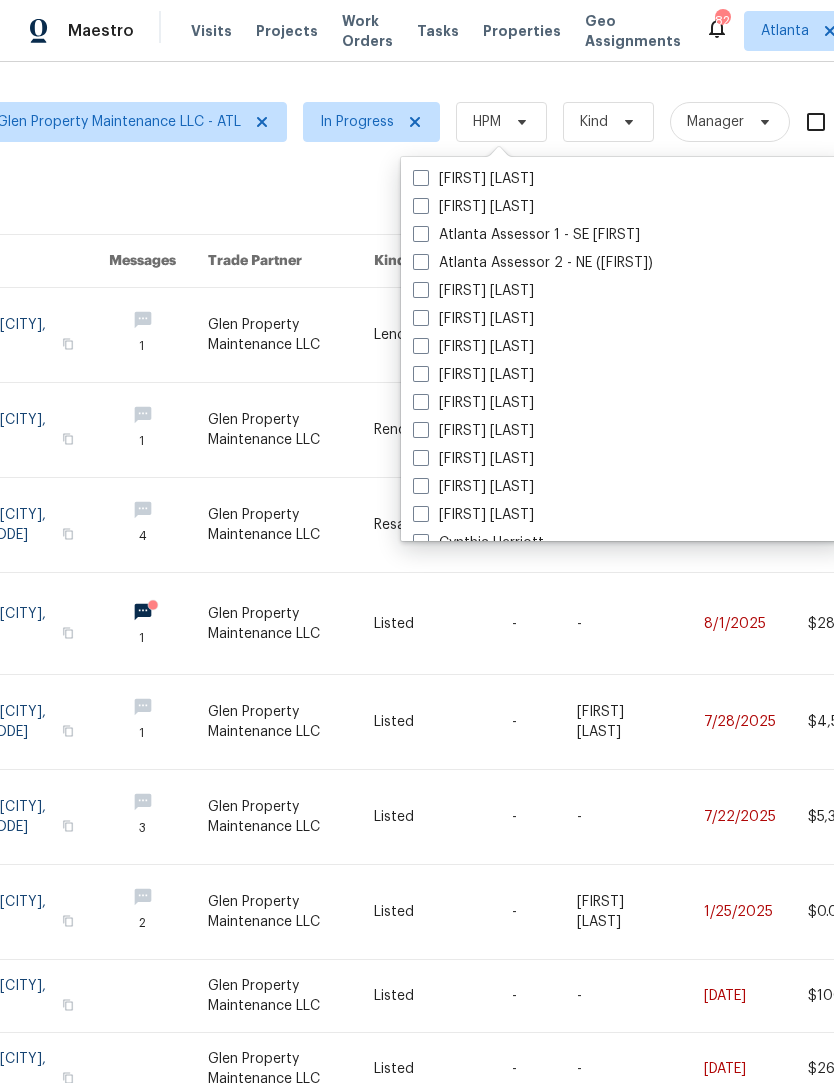scroll, scrollTop: 0, scrollLeft: 0, axis: both 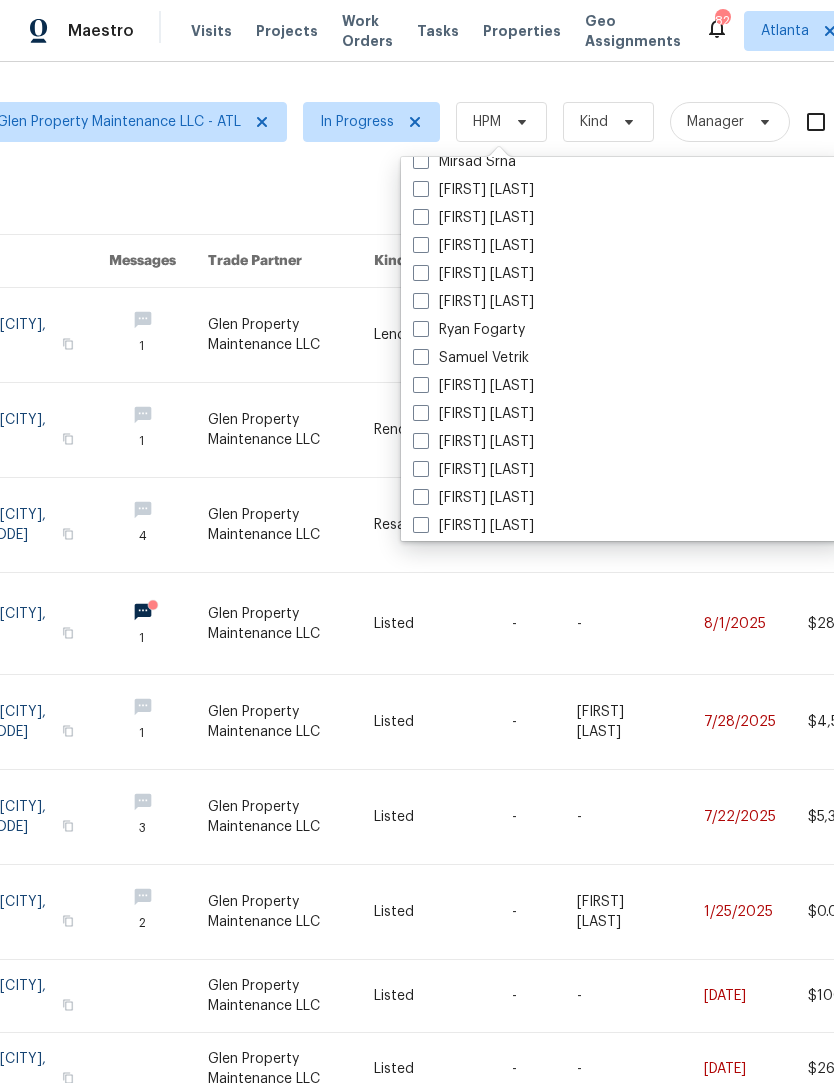 click at bounding box center [421, 386] 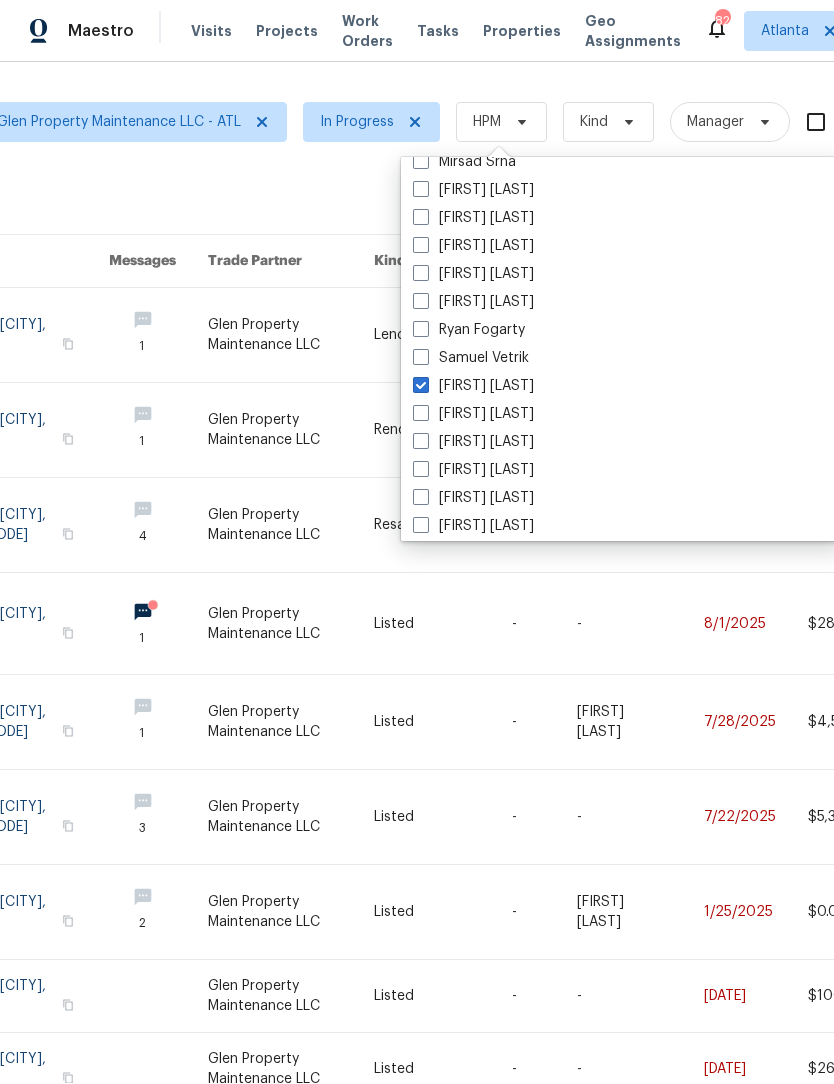 checkbox on "true" 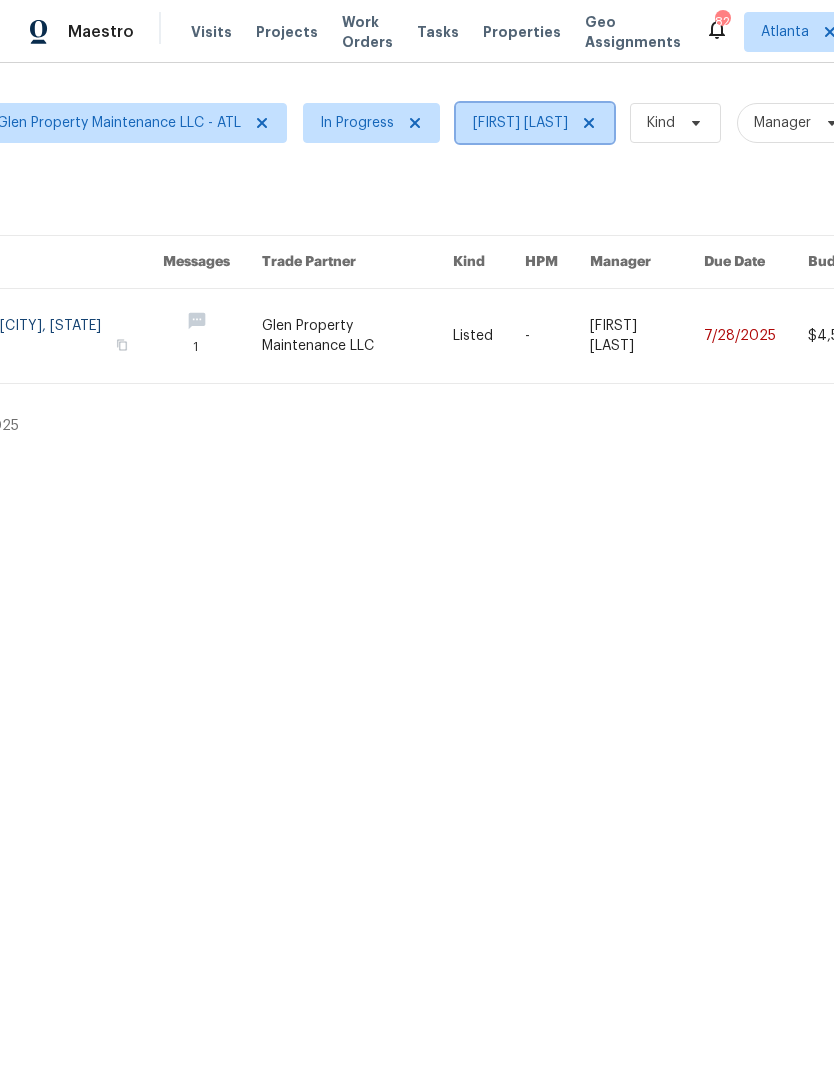 click at bounding box center [586, 123] 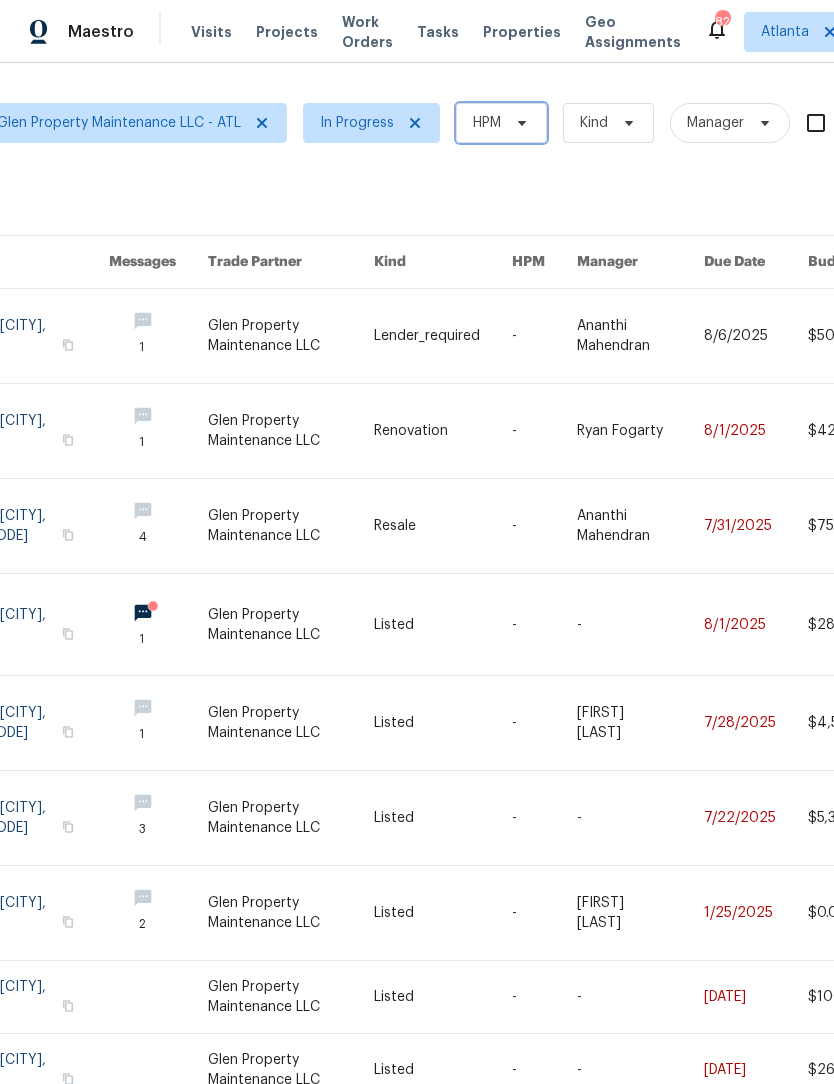 click 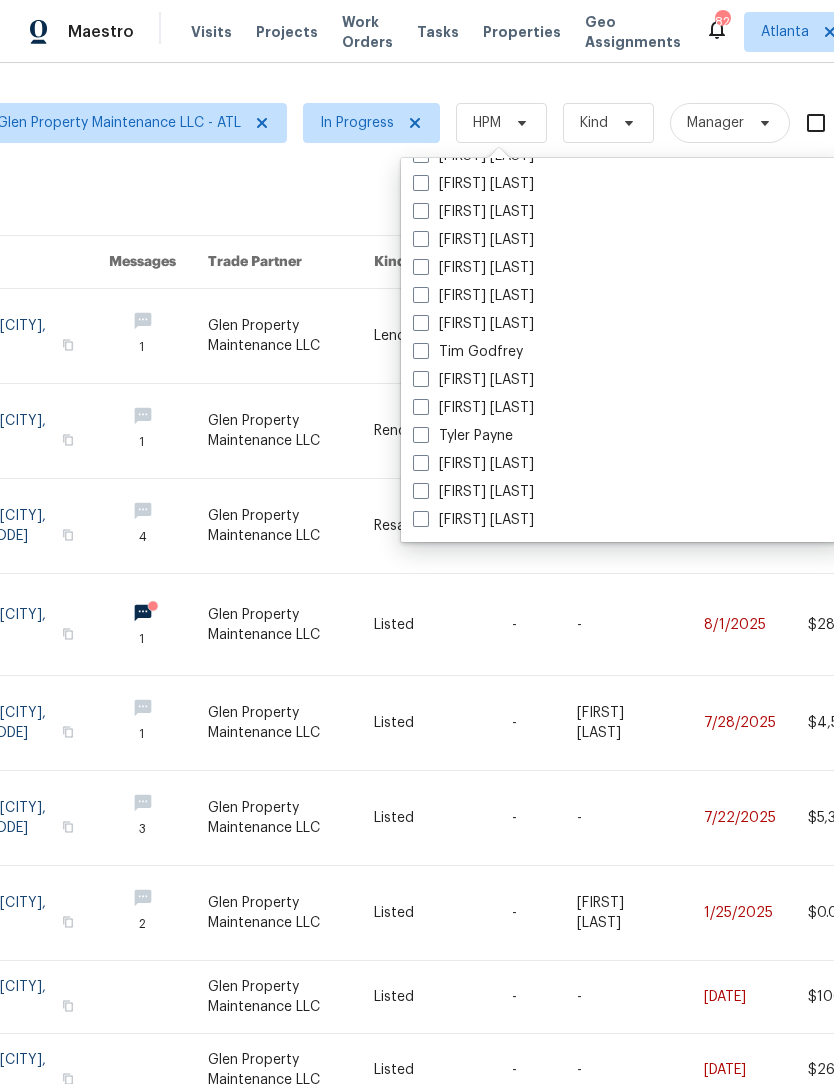 scroll, scrollTop: 1480, scrollLeft: 0, axis: vertical 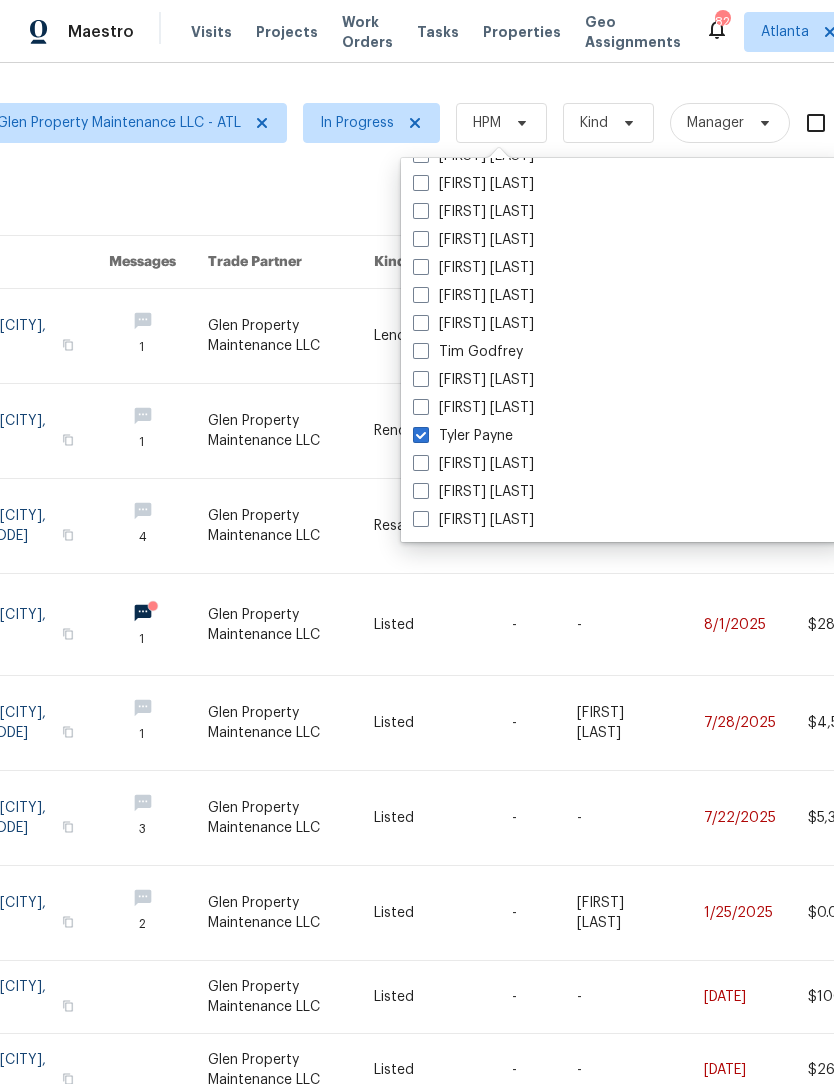 checkbox on "true" 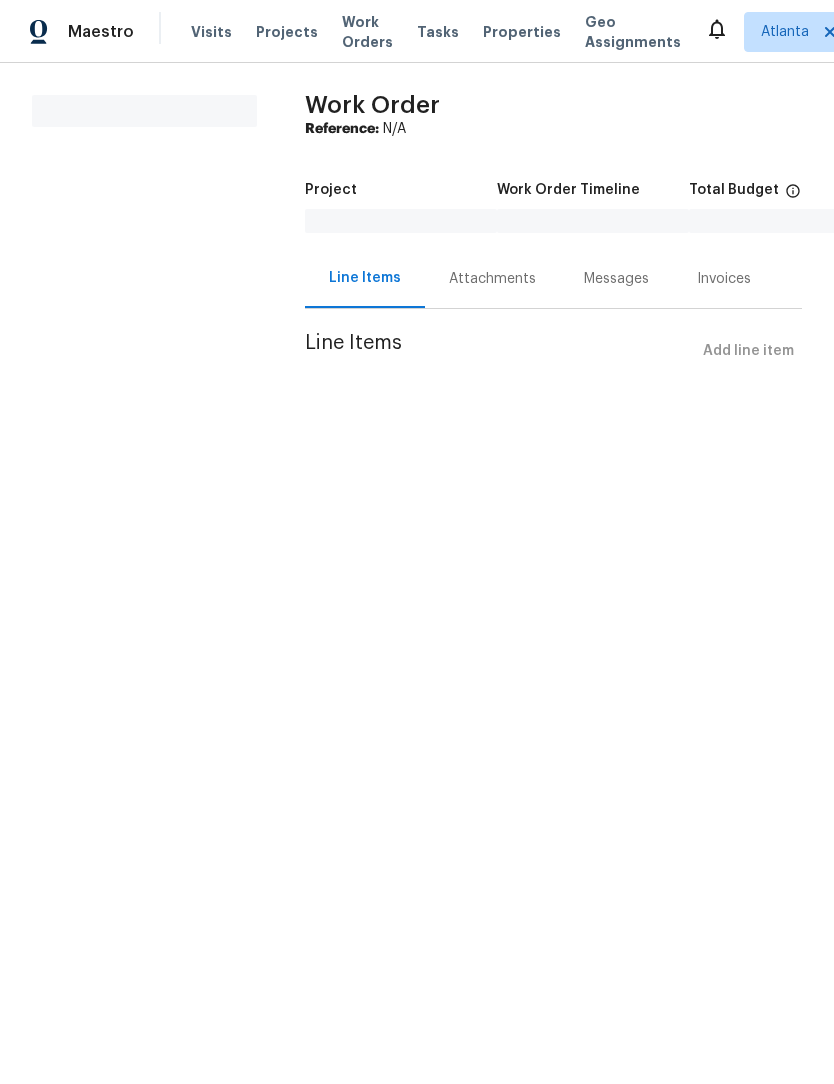 scroll, scrollTop: 0, scrollLeft: 0, axis: both 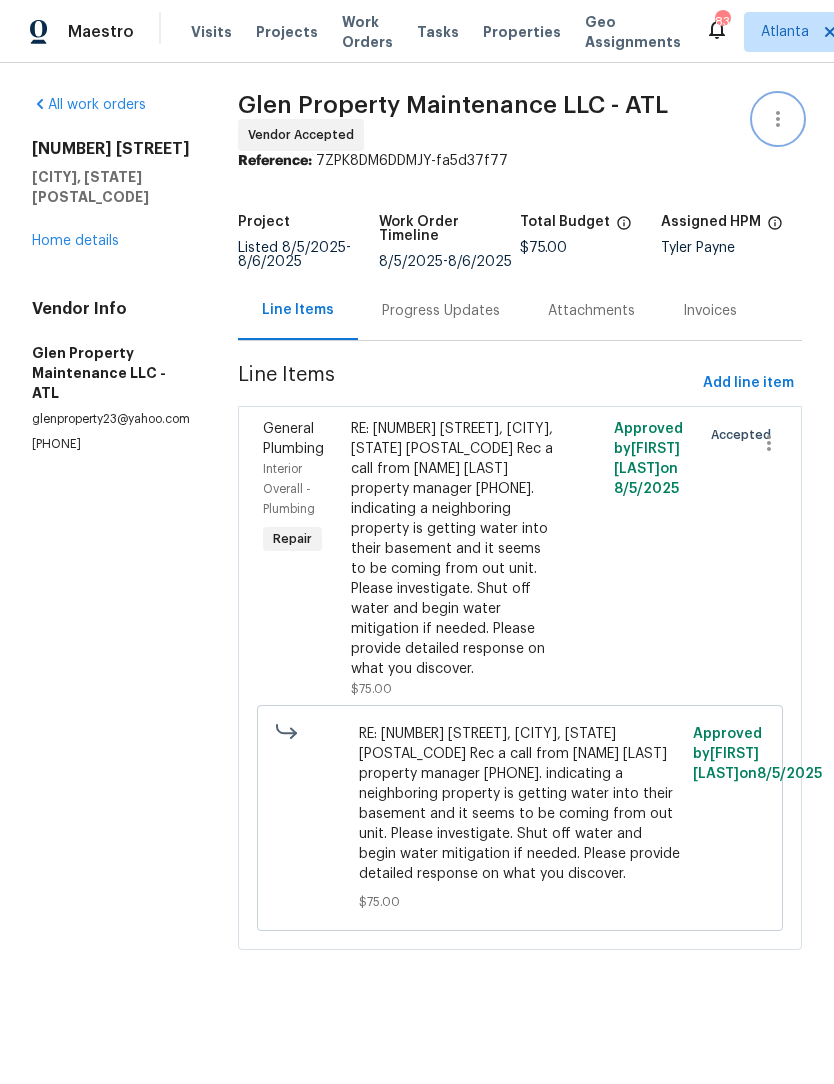 click 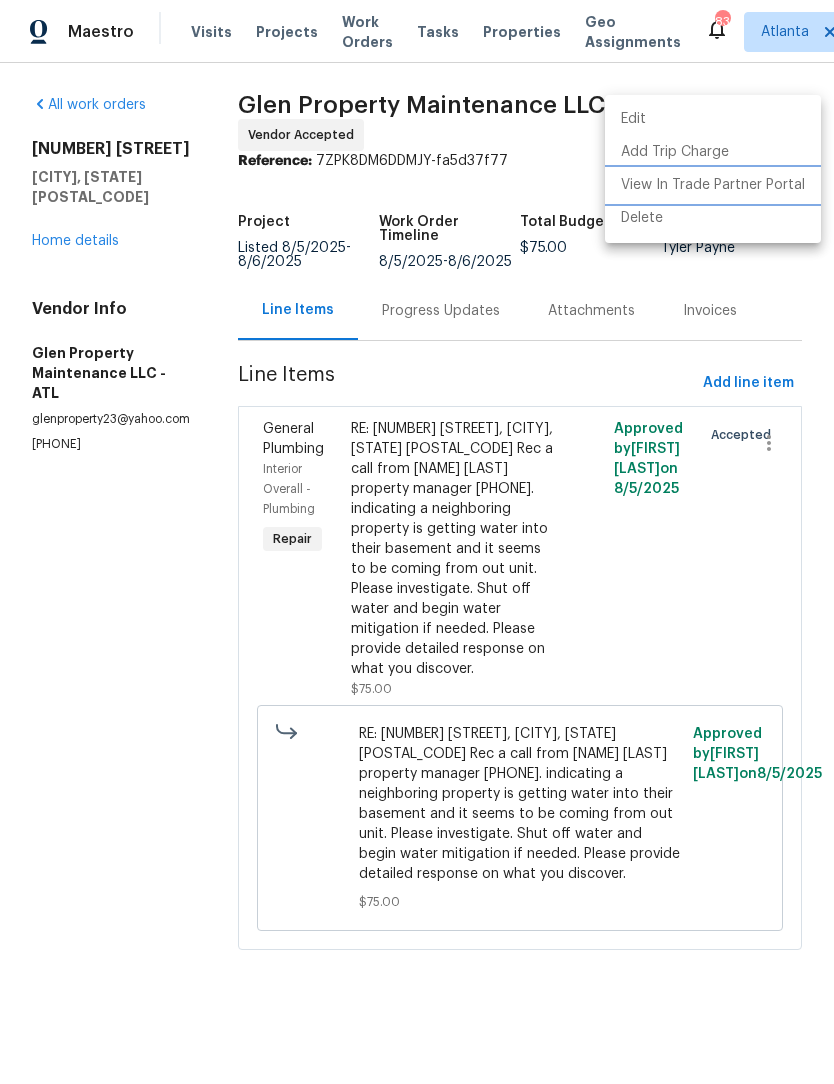 click on "View In Trade Partner Portal" at bounding box center (713, 185) 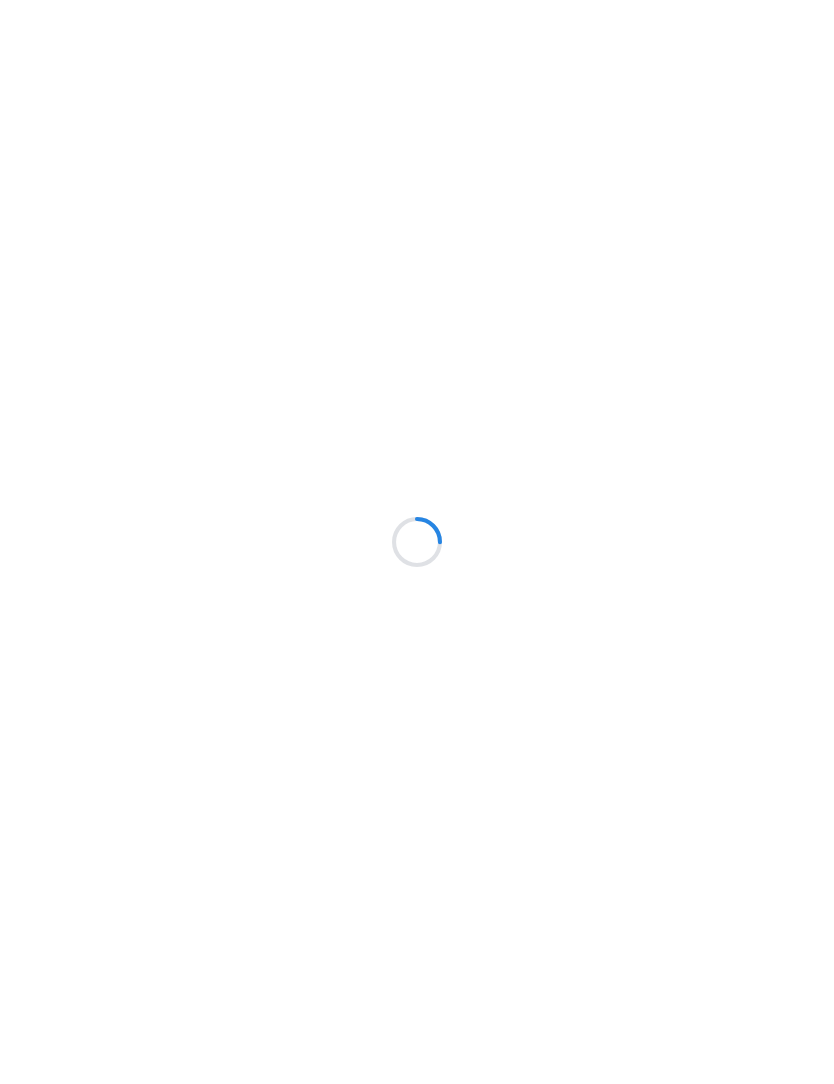 scroll, scrollTop: 0, scrollLeft: 0, axis: both 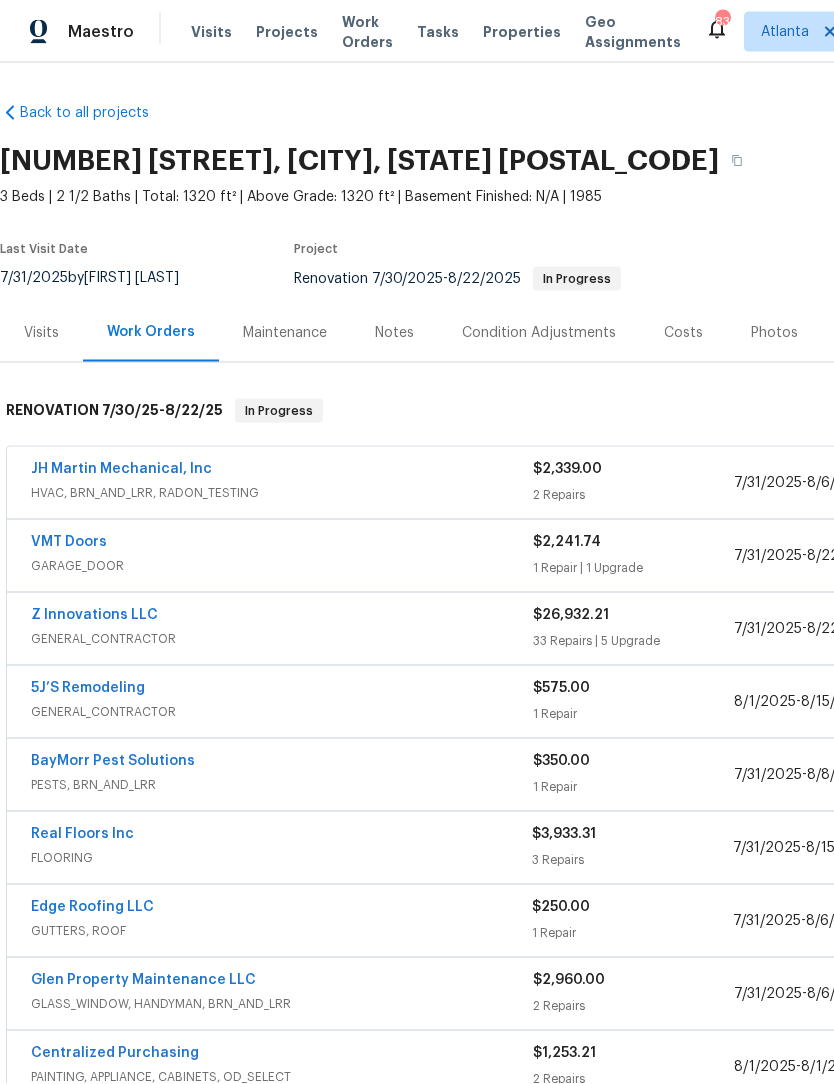 click on "BayMorr Pest Solutions" at bounding box center (113, 761) 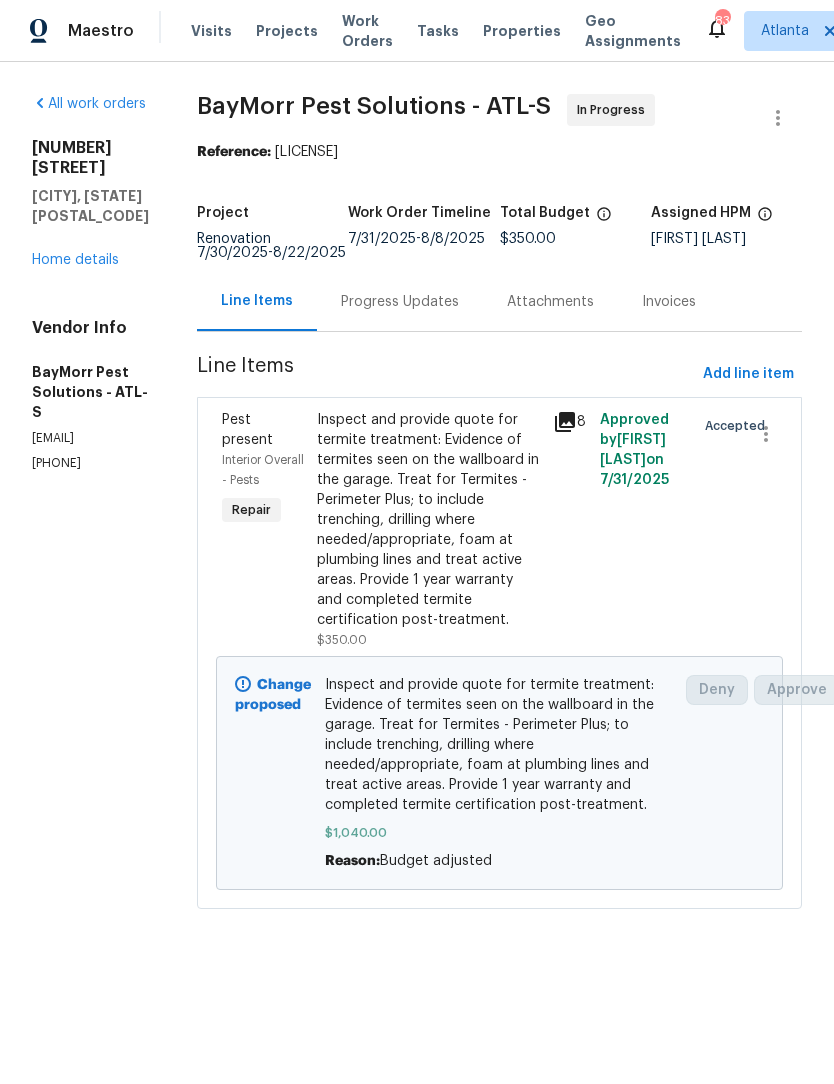 click on "Progress Updates" at bounding box center [400, 302] 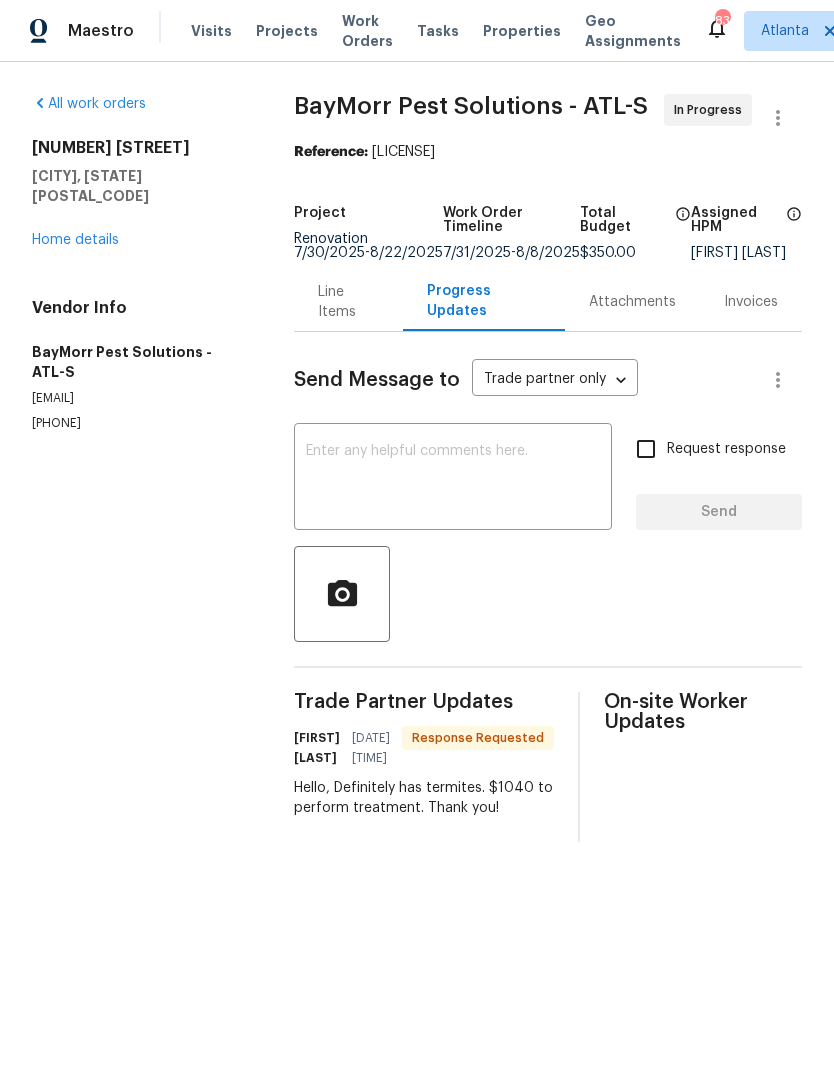 click at bounding box center [453, 480] 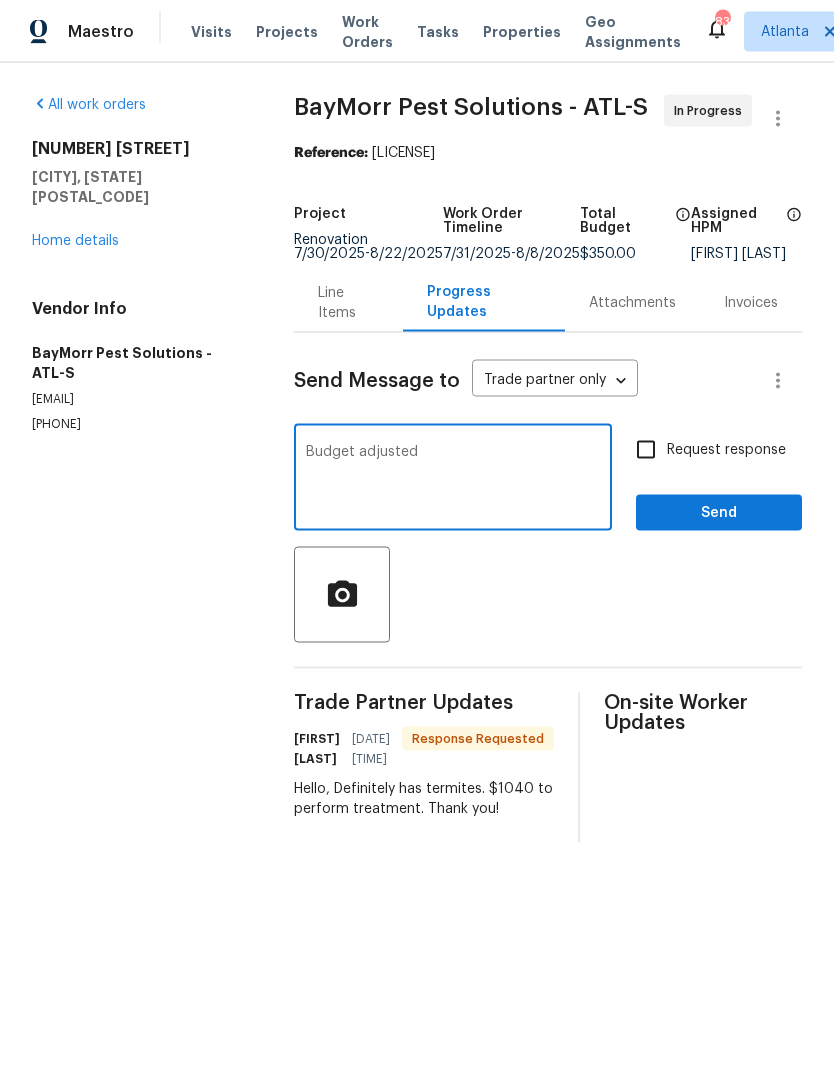 type on "Budget adjusted" 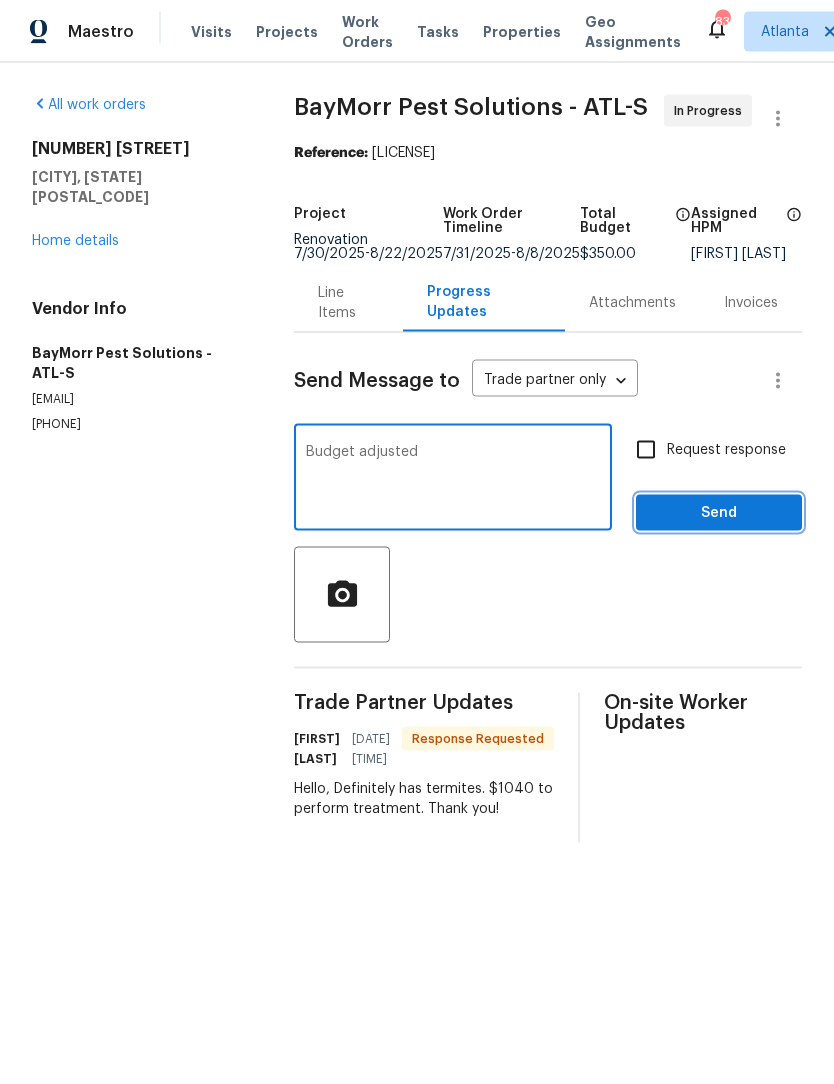 click on "Send" at bounding box center [719, 513] 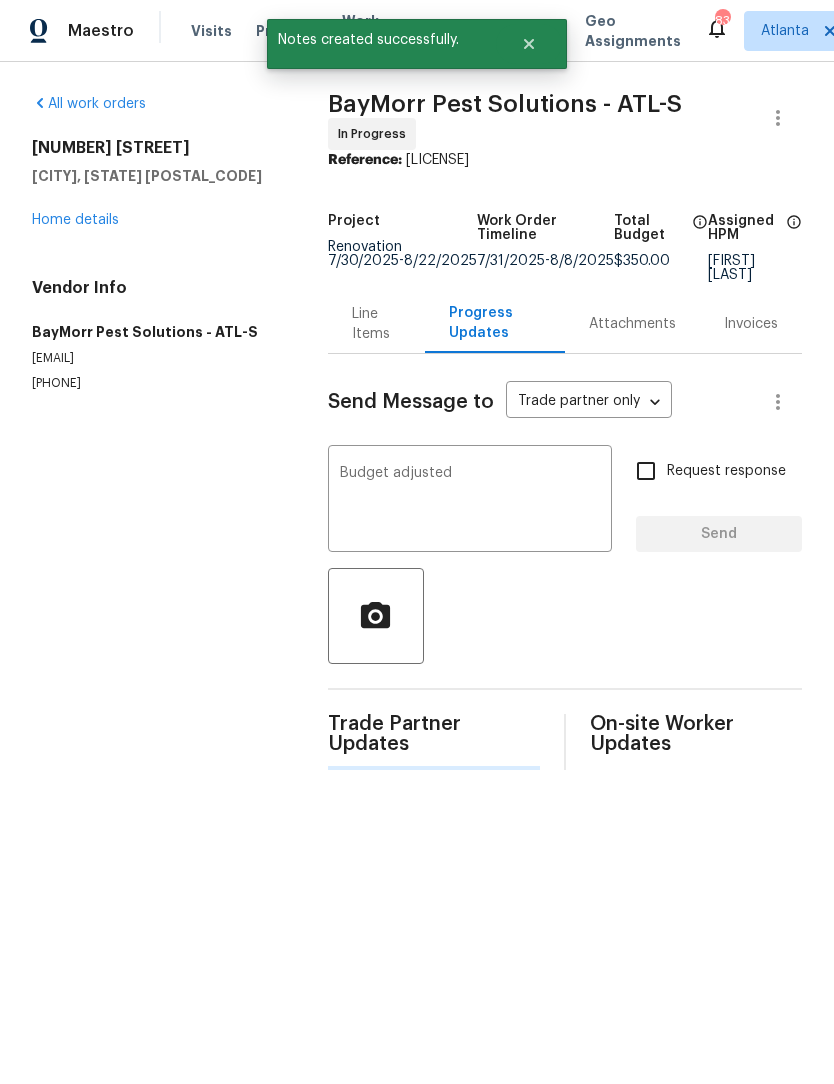 type 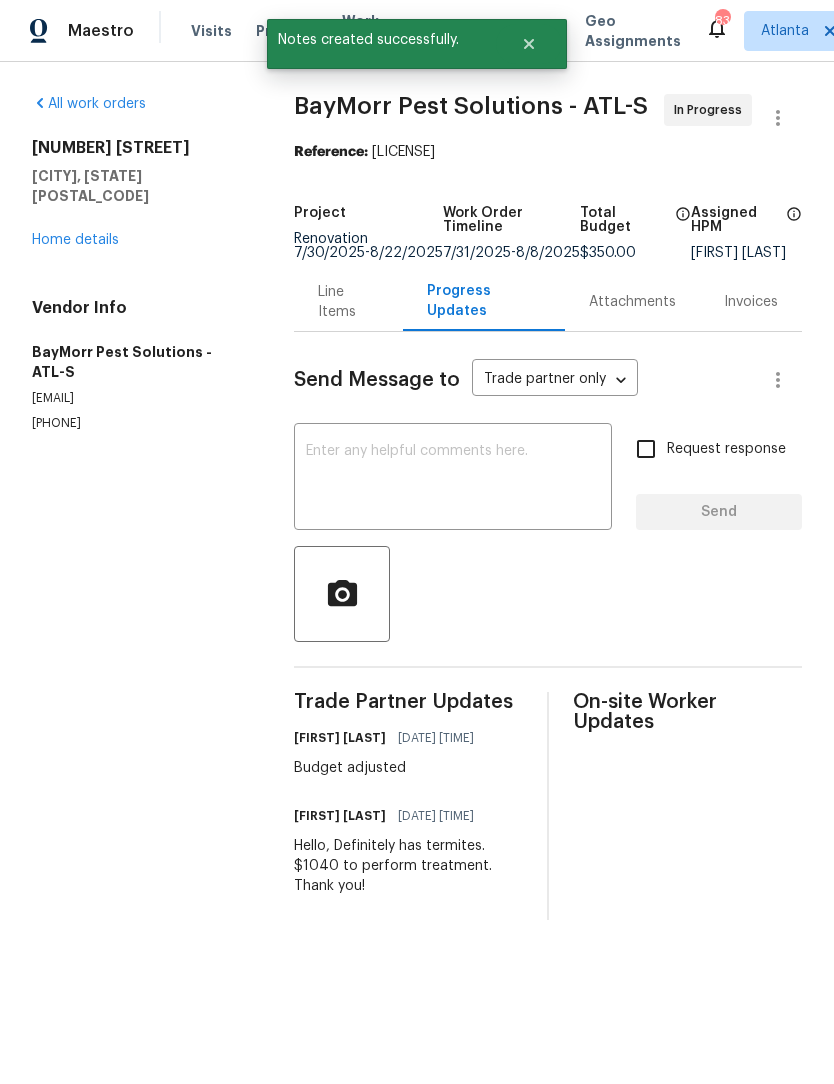 click on "All work orders [NUMBER] [STREET], [CITY], [STATE] [POSTAL_CODE] Home details Vendor Info BayMorr Pest Solutions - ATL-S [EMAIL] ([PHONE])" at bounding box center (139, 264) 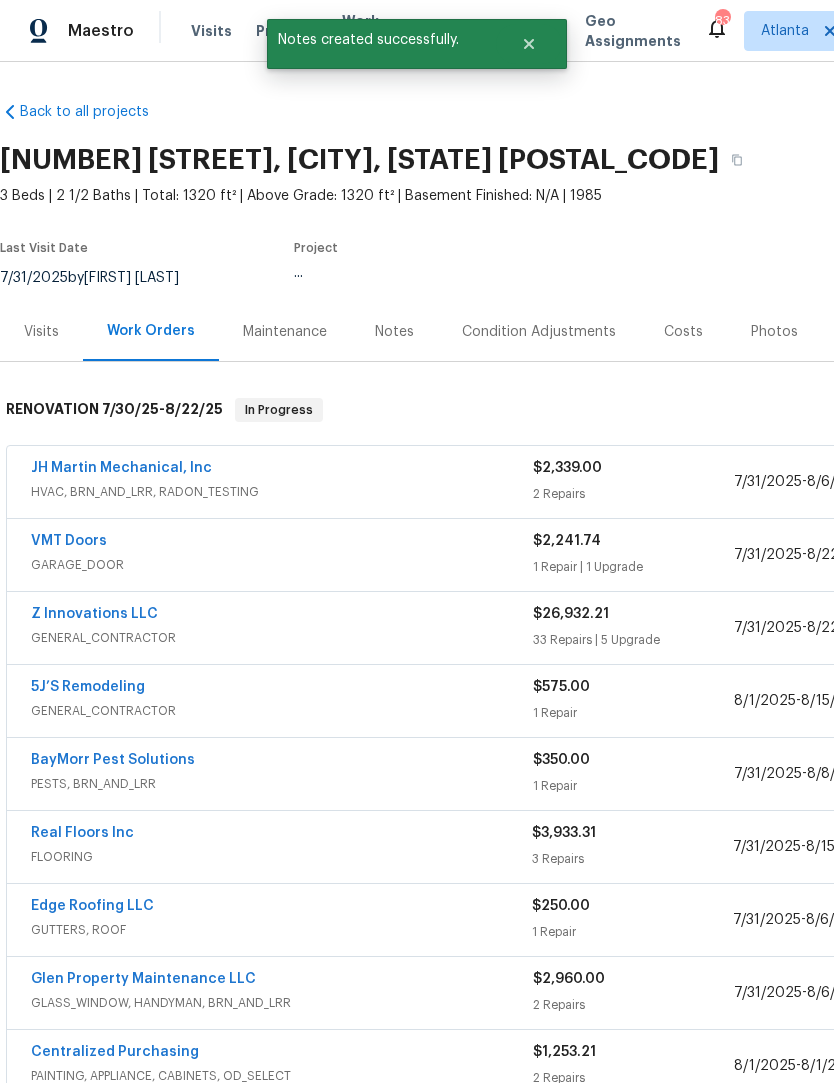 scroll, scrollTop: 1, scrollLeft: 0, axis: vertical 